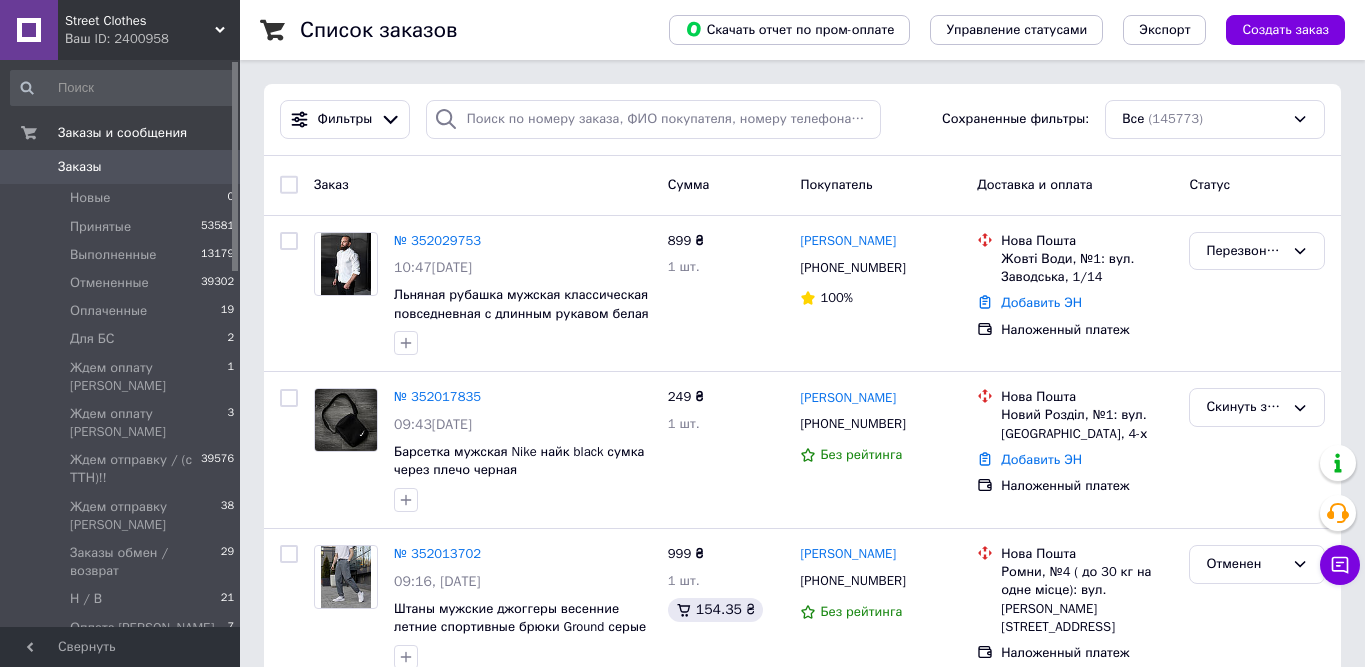 click on "Заказы" at bounding box center [121, 167] 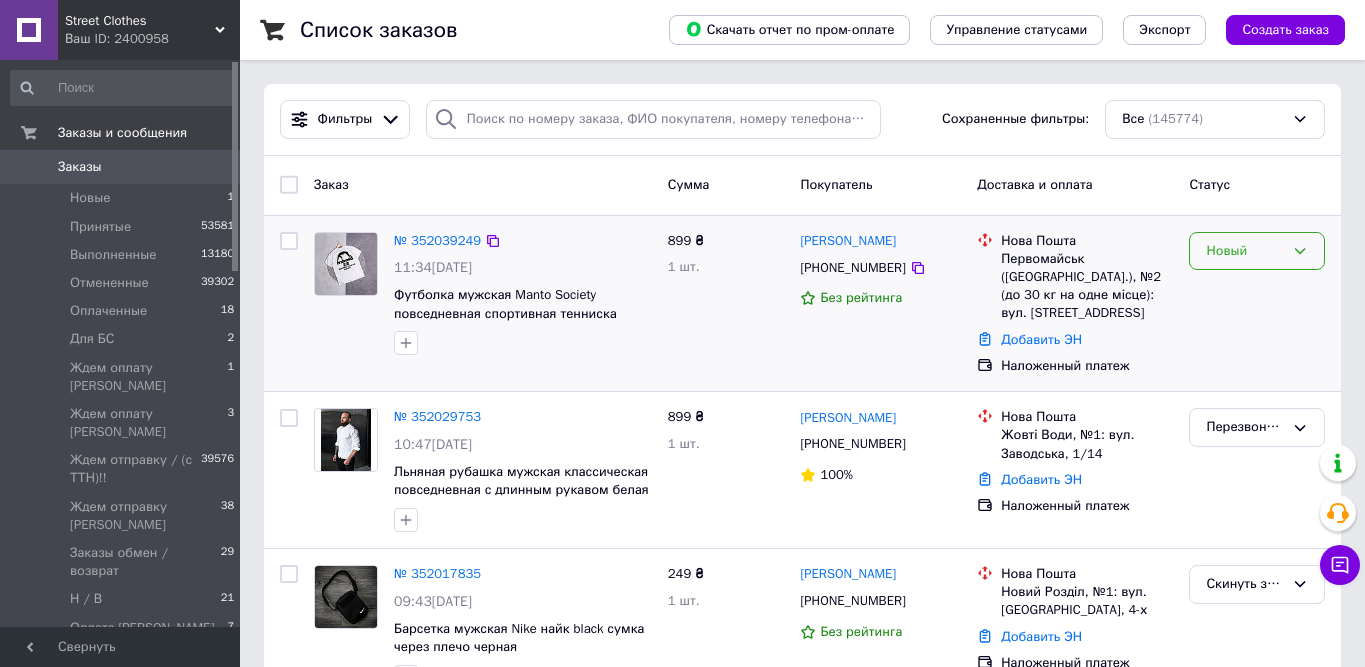 click on "Новый" at bounding box center [1245, 251] 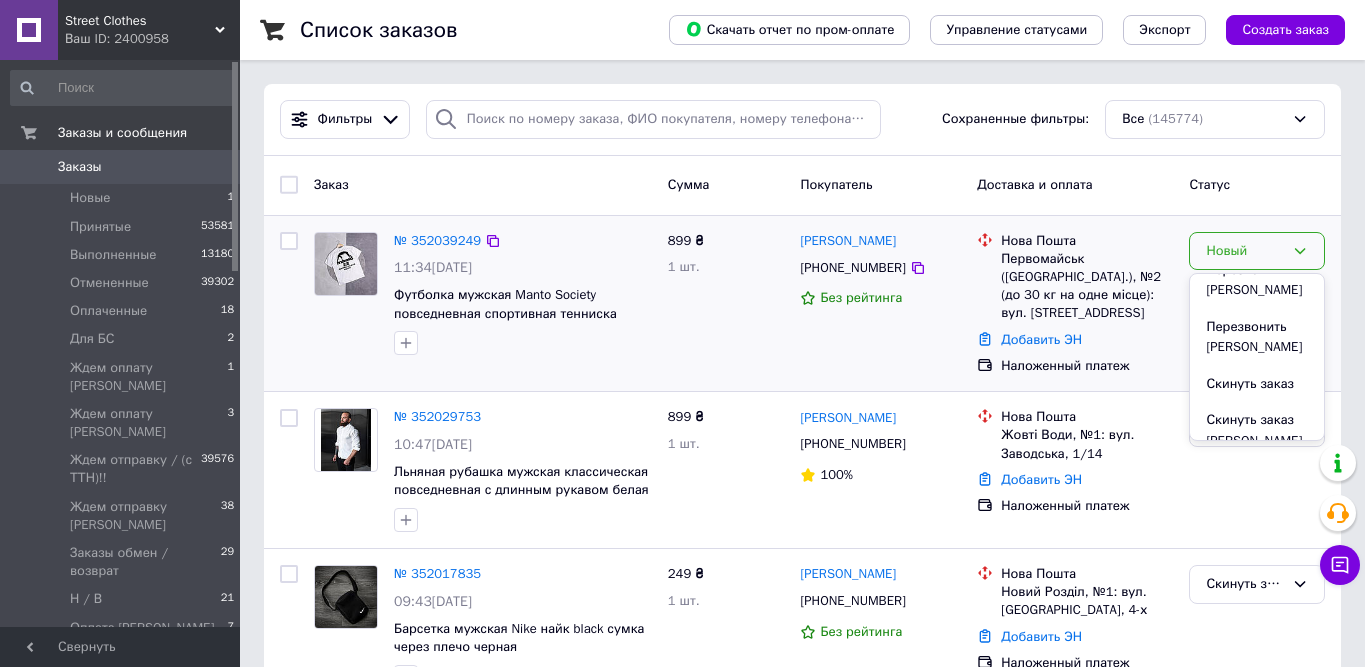 scroll, scrollTop: 924, scrollLeft: 0, axis: vertical 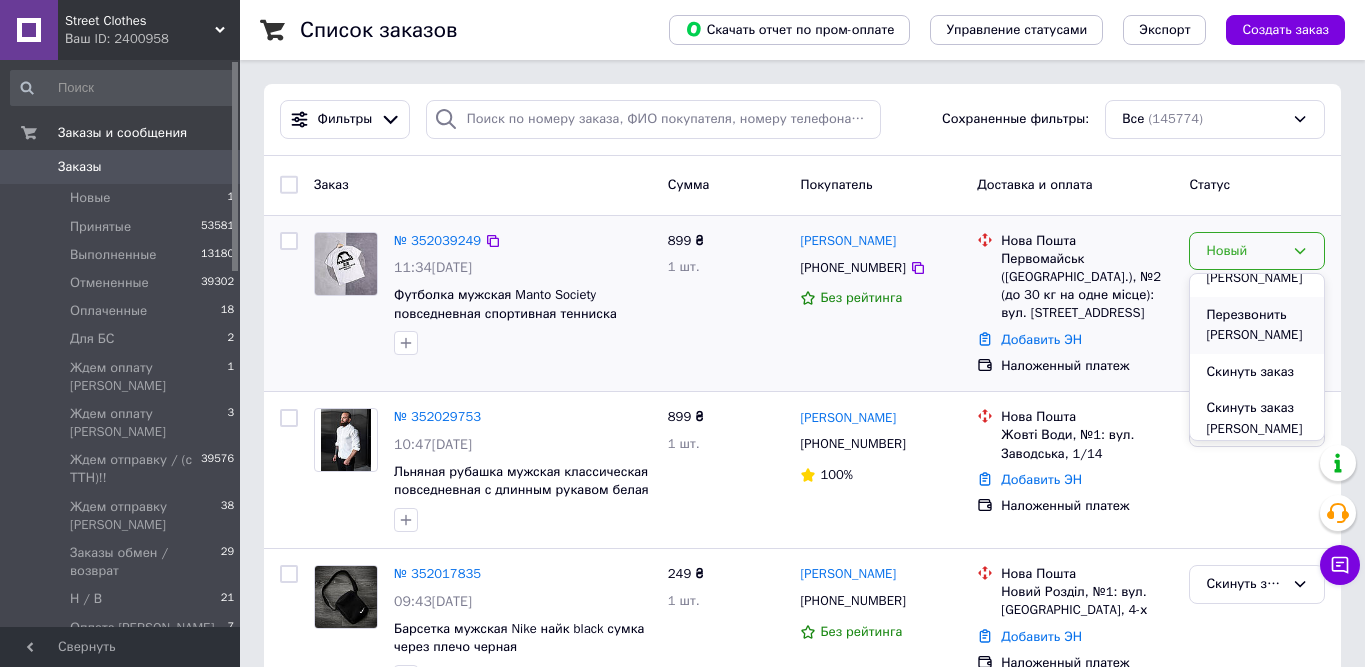 click on "Перезвонить [PERSON_NAME]" at bounding box center [1257, 325] 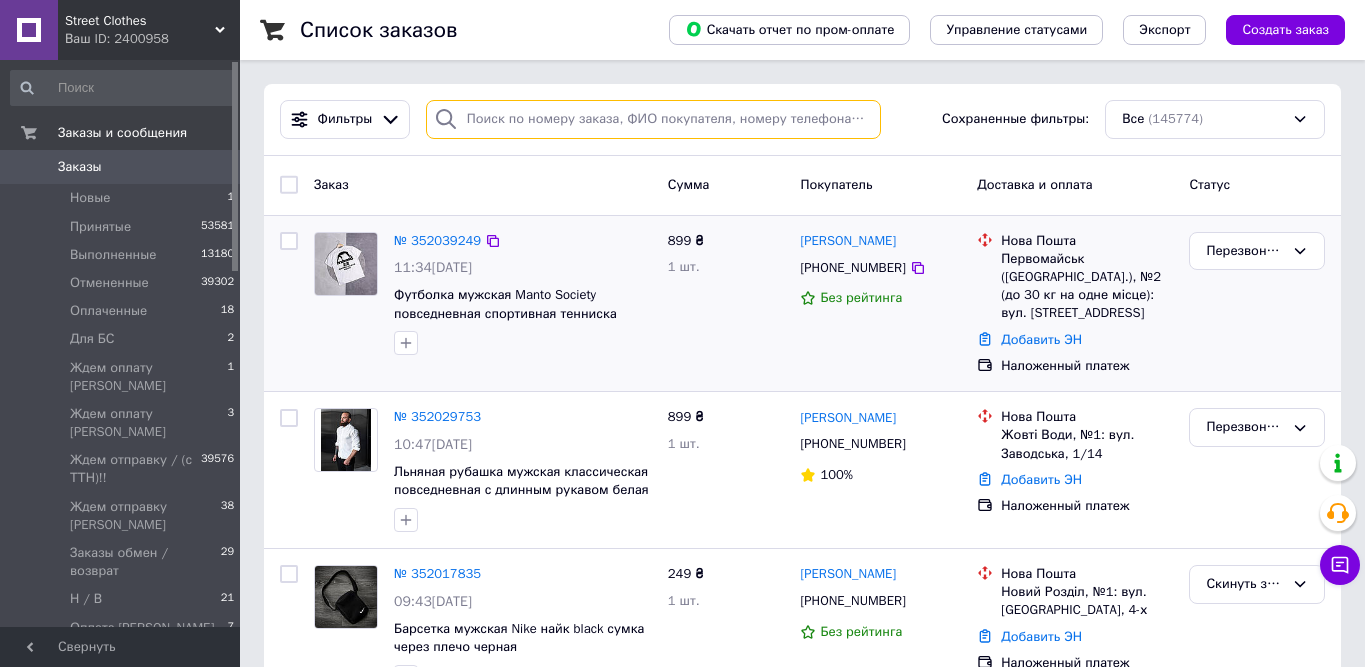 click at bounding box center (654, 119) 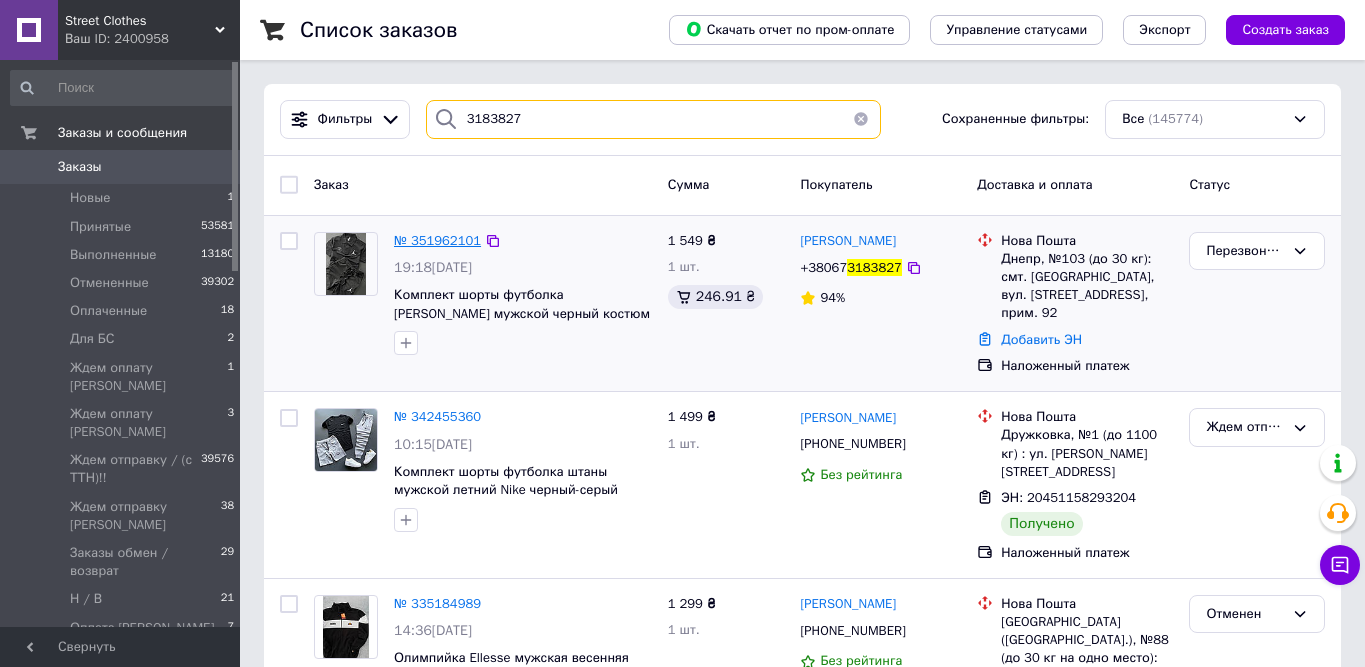 type on "3183827" 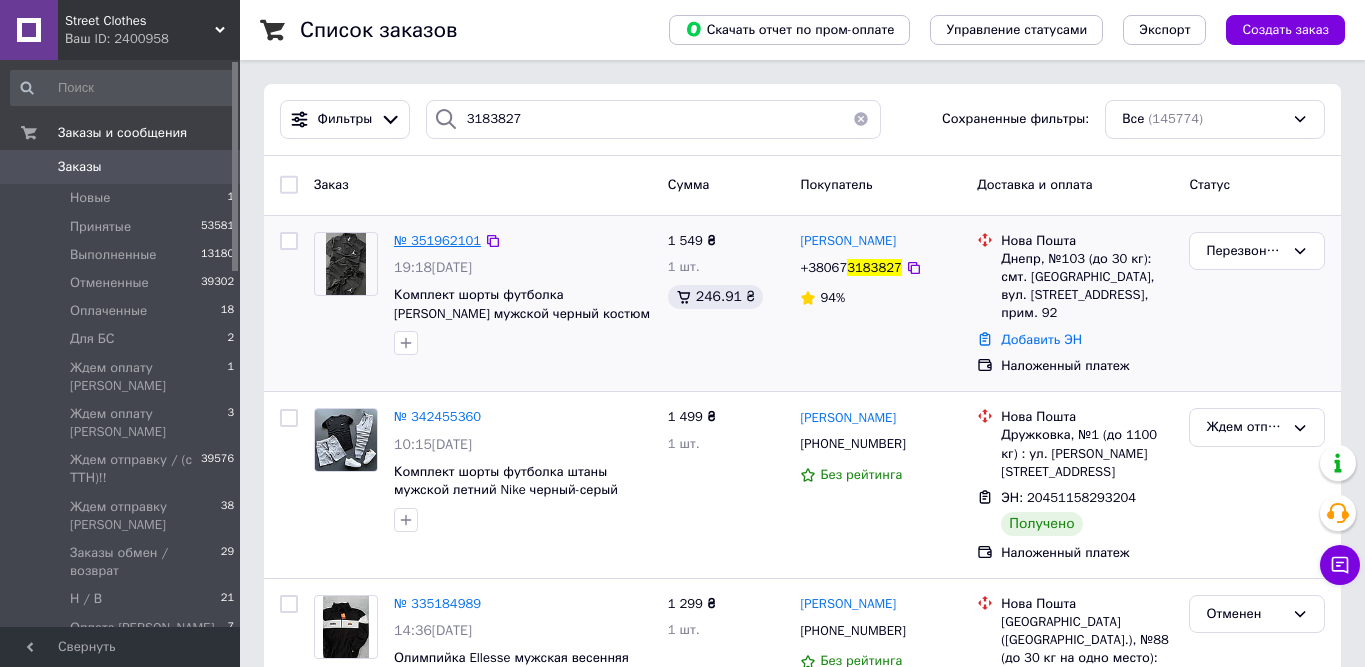 click on "№ 351962101" at bounding box center [437, 240] 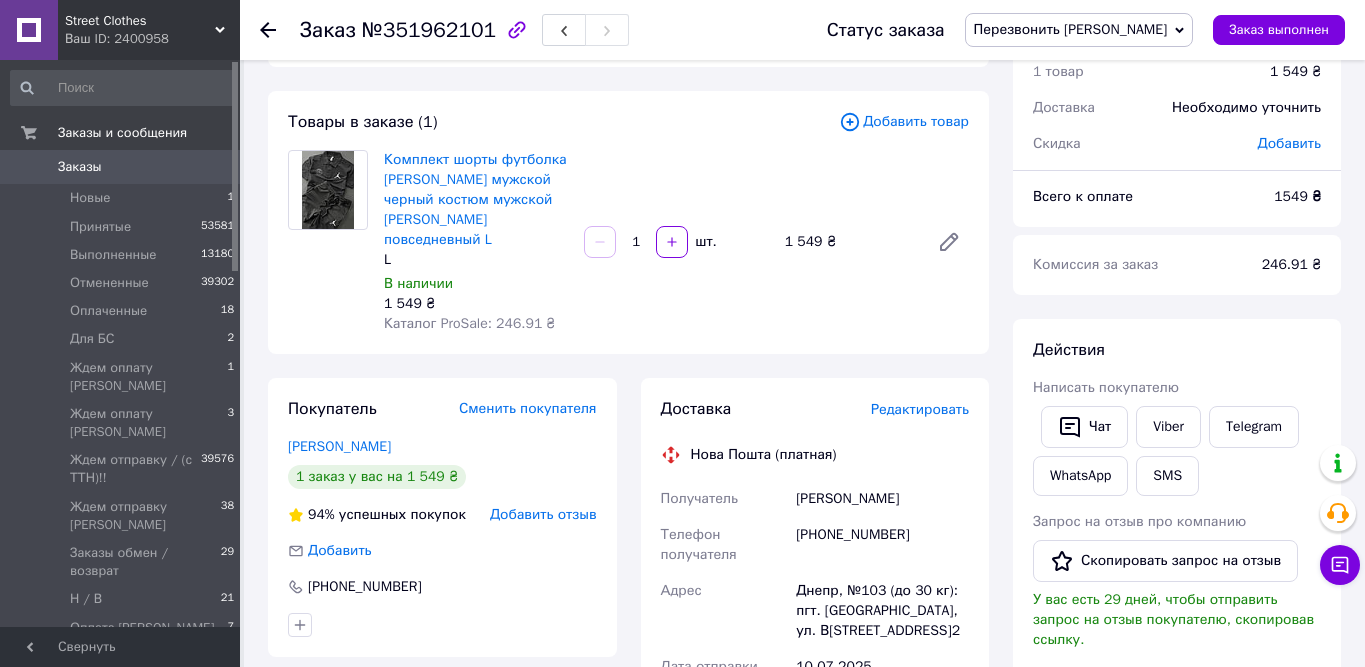 scroll, scrollTop: 71, scrollLeft: 0, axis: vertical 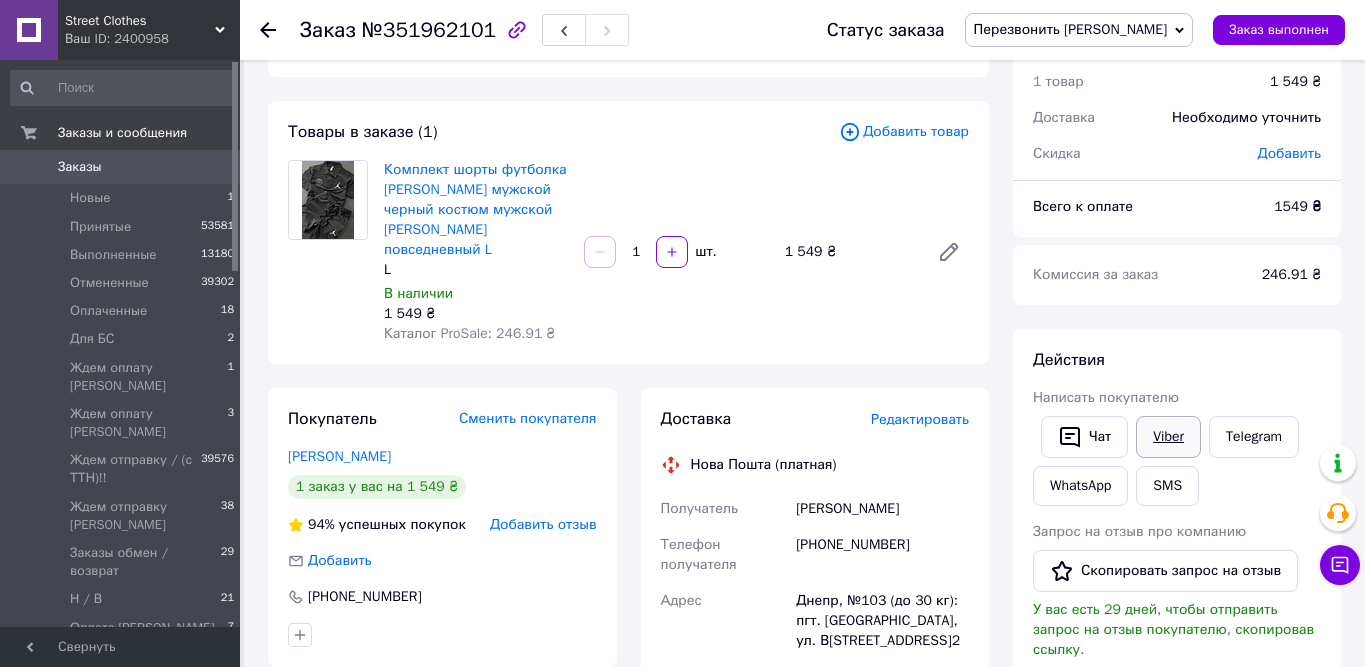 click on "Viber" at bounding box center [1168, 437] 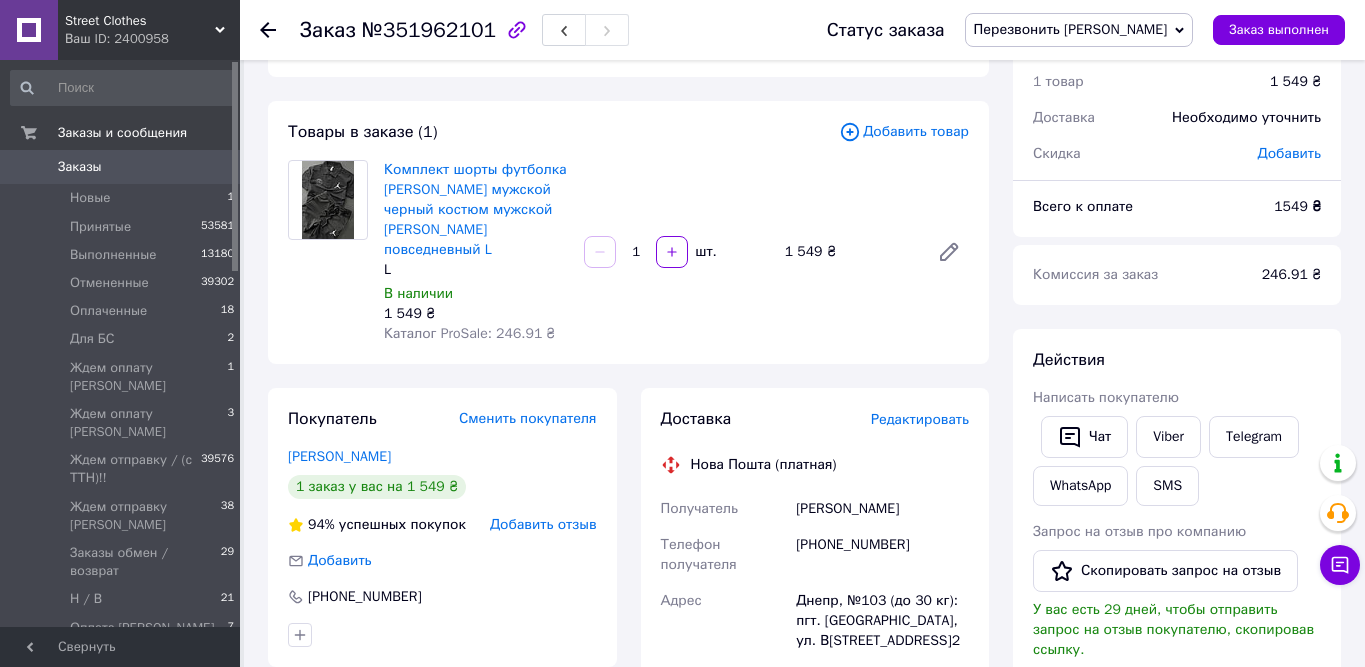 click on "Действия Написать покупателю   Чат Viber Telegram WhatsApp SMS Запрос на отзыв про компанию   Скопировать запрос на отзыв У вас есть 29 дней, чтобы отправить запрос на отзыв покупателю, скопировав ссылку.   Выдать чек   Скачать PDF   Печать PDF   Дублировать заказ" at bounding box center [1177, 616] 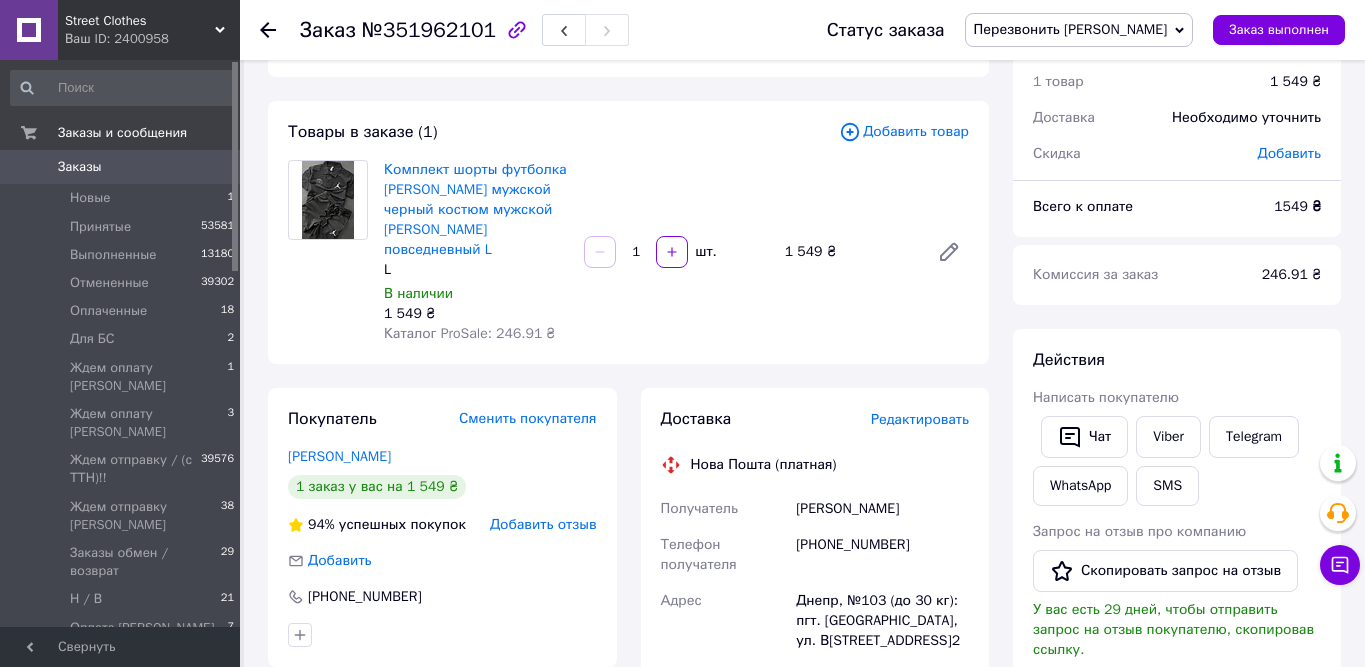 scroll, scrollTop: 576, scrollLeft: 0, axis: vertical 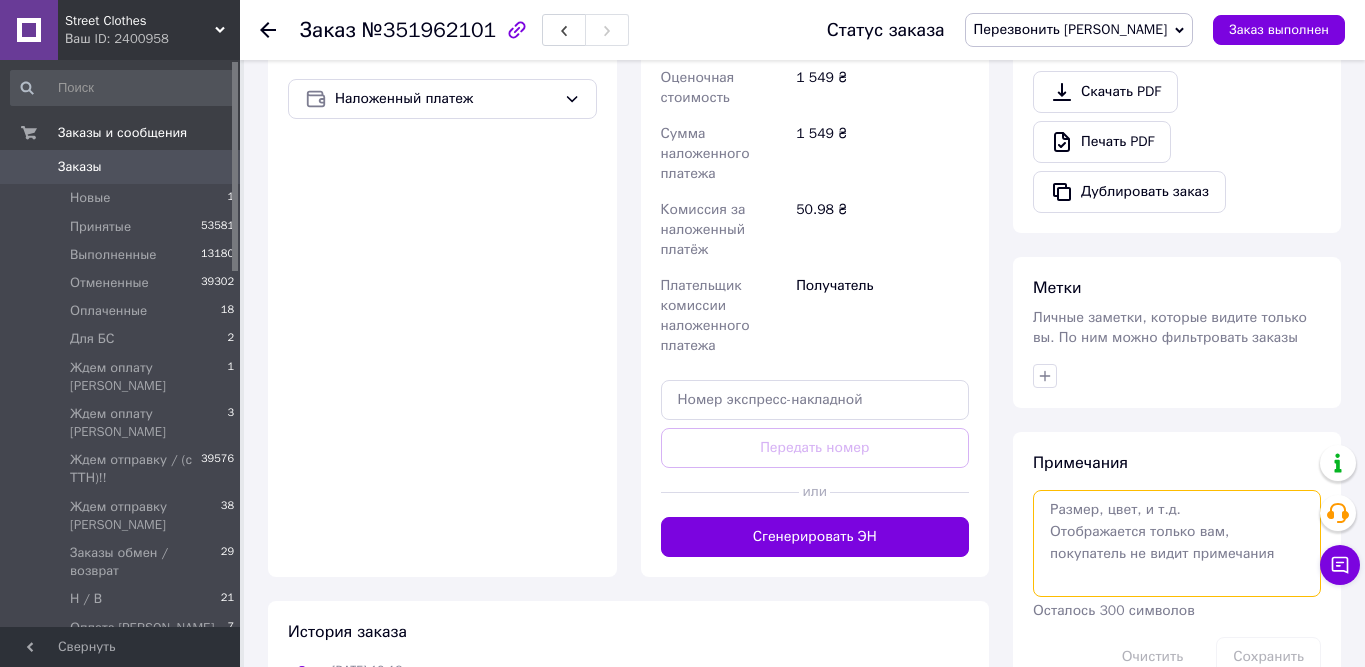 click at bounding box center (1177, 543) 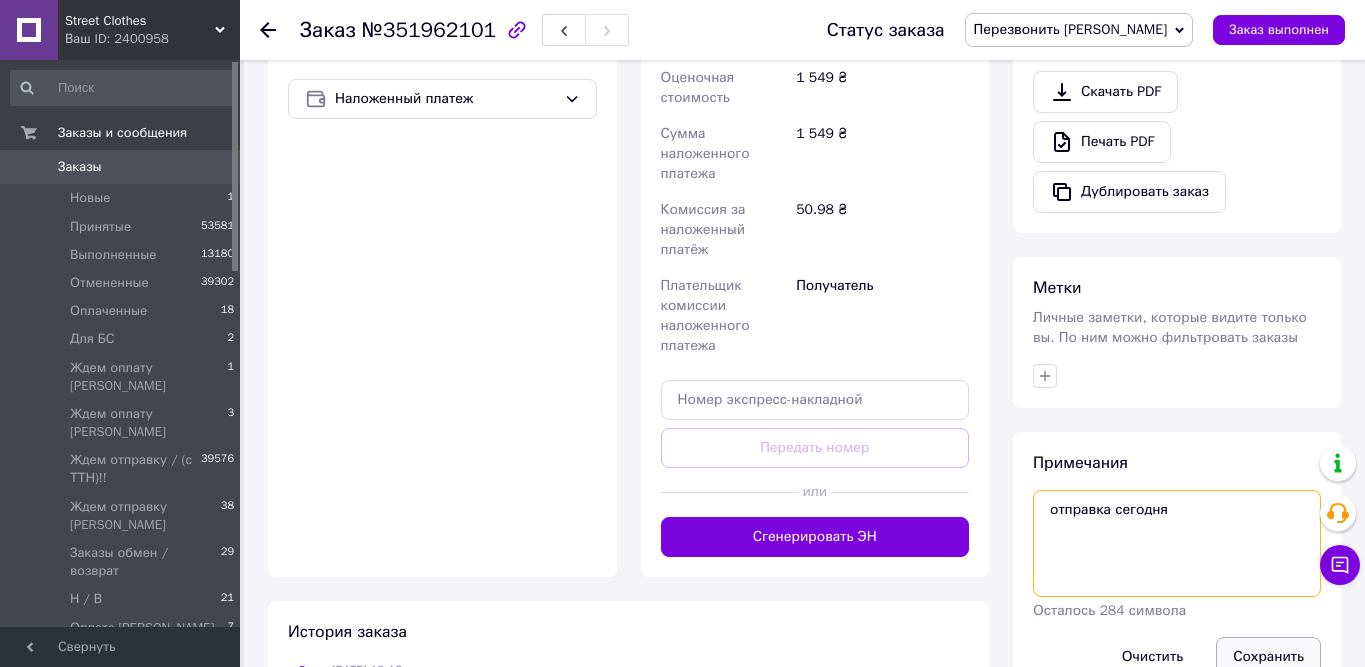 type on "отправка сегодня" 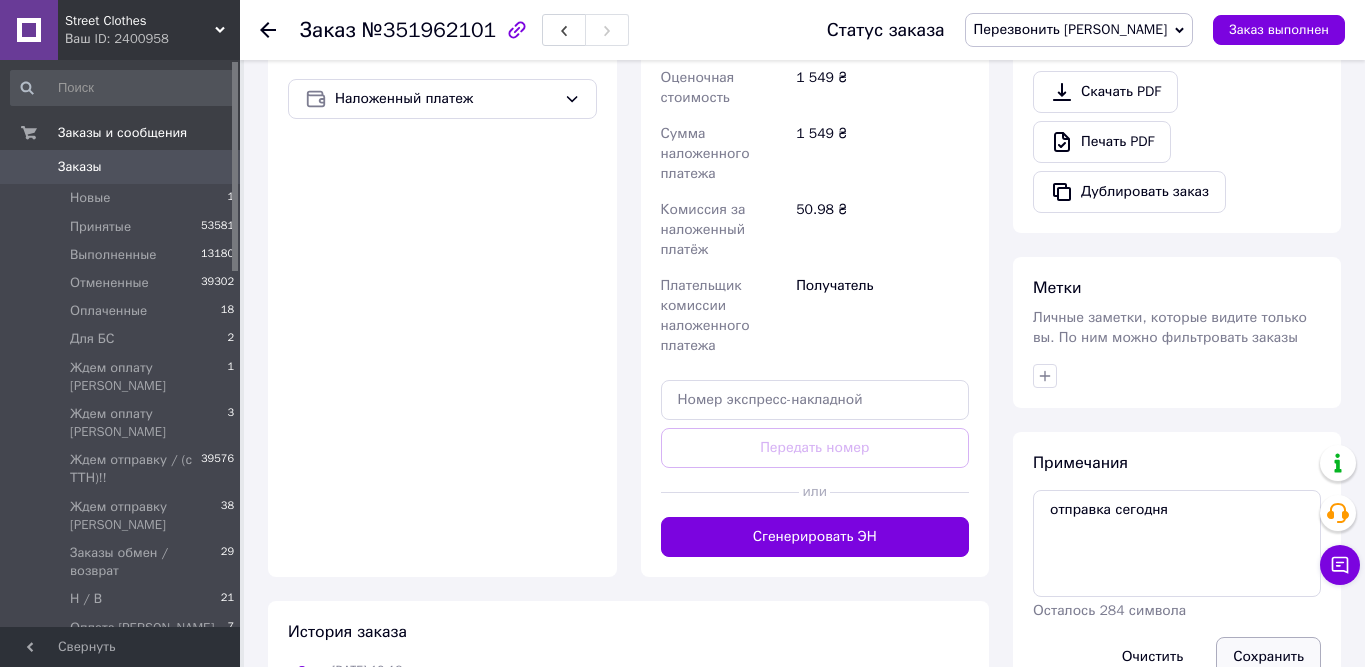 click on "Сохранить" at bounding box center (1268, 657) 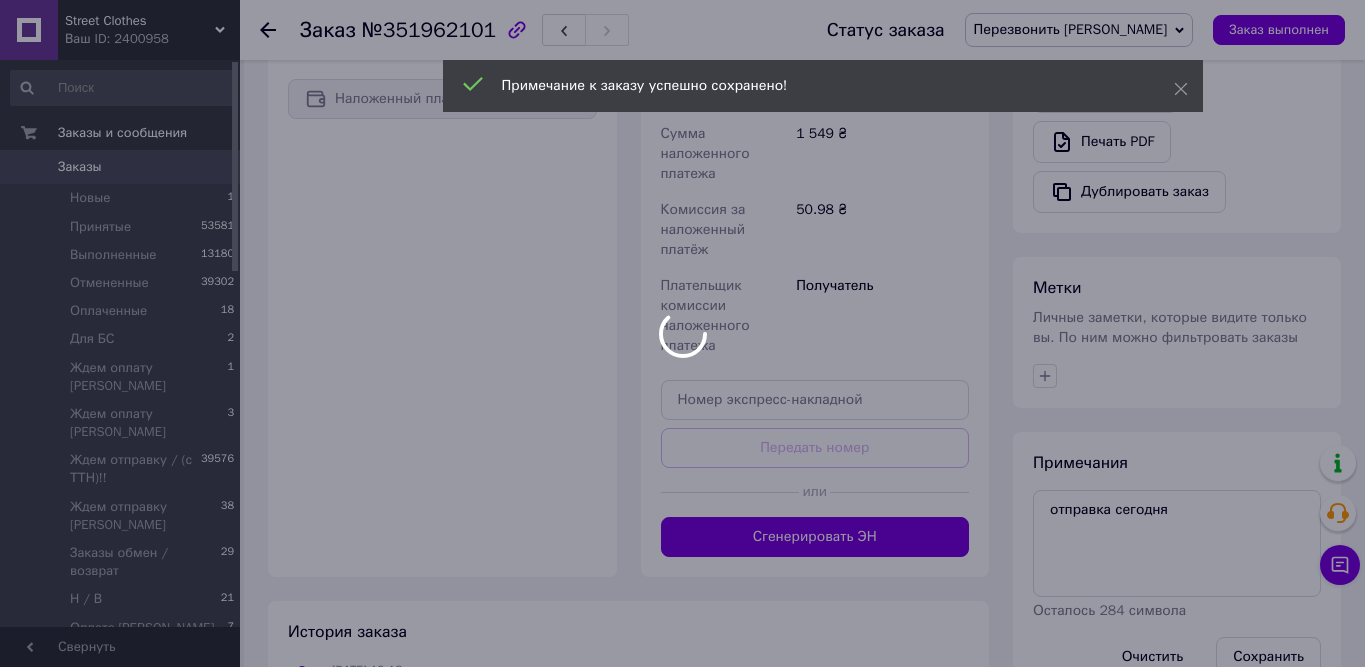 drag, startPoint x: 1066, startPoint y: 25, endPoint x: 1081, endPoint y: 30, distance: 15.811388 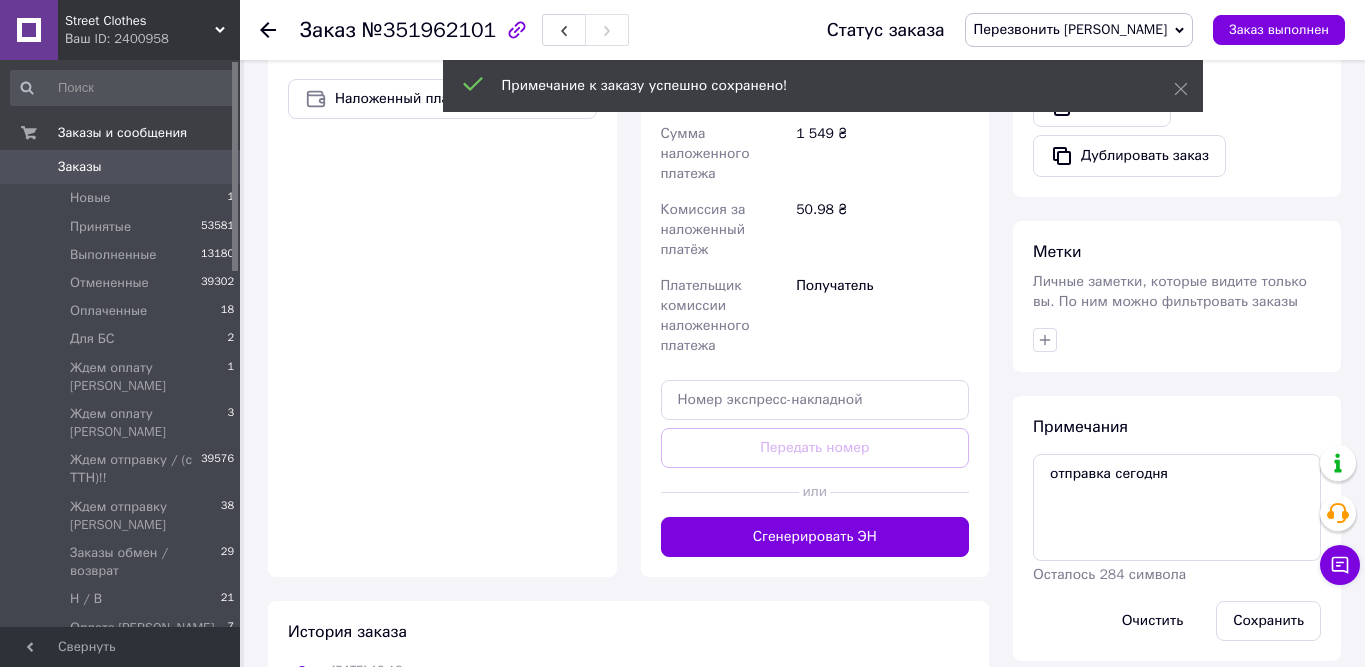 click on "Перезвонить [PERSON_NAME]" at bounding box center [1071, 29] 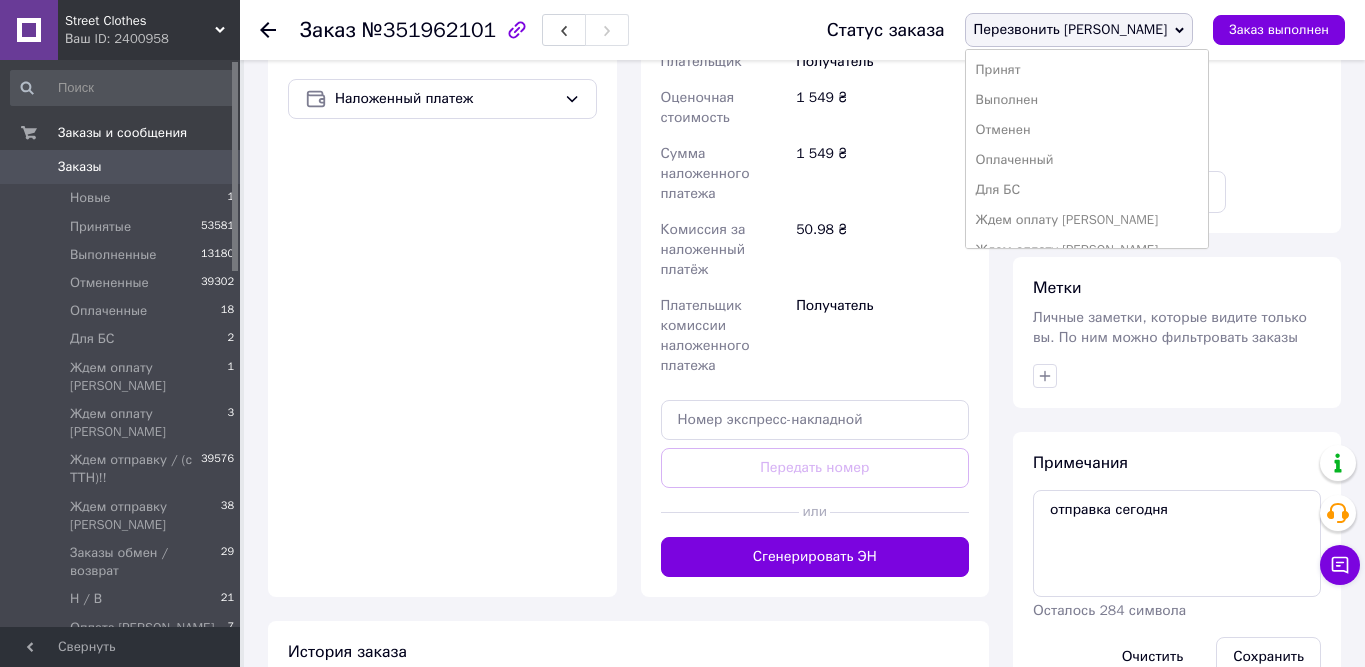 click on "Перезвонить [PERSON_NAME]" at bounding box center [1079, 30] 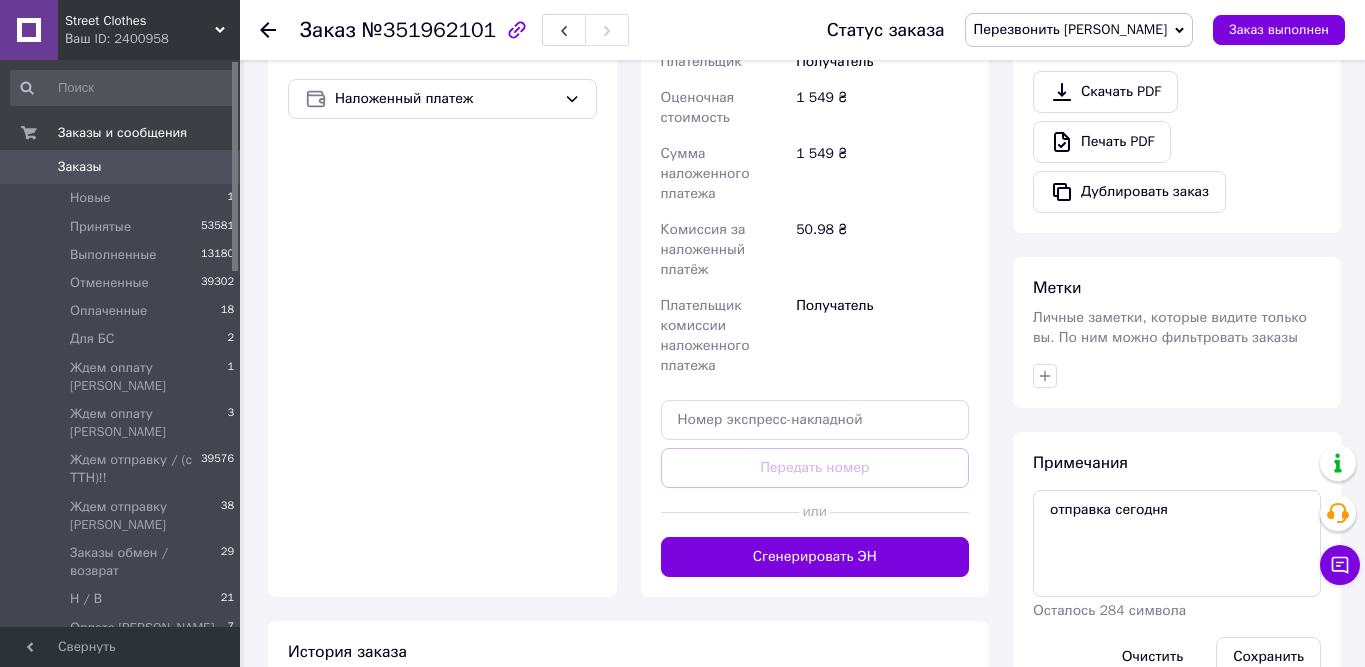 click 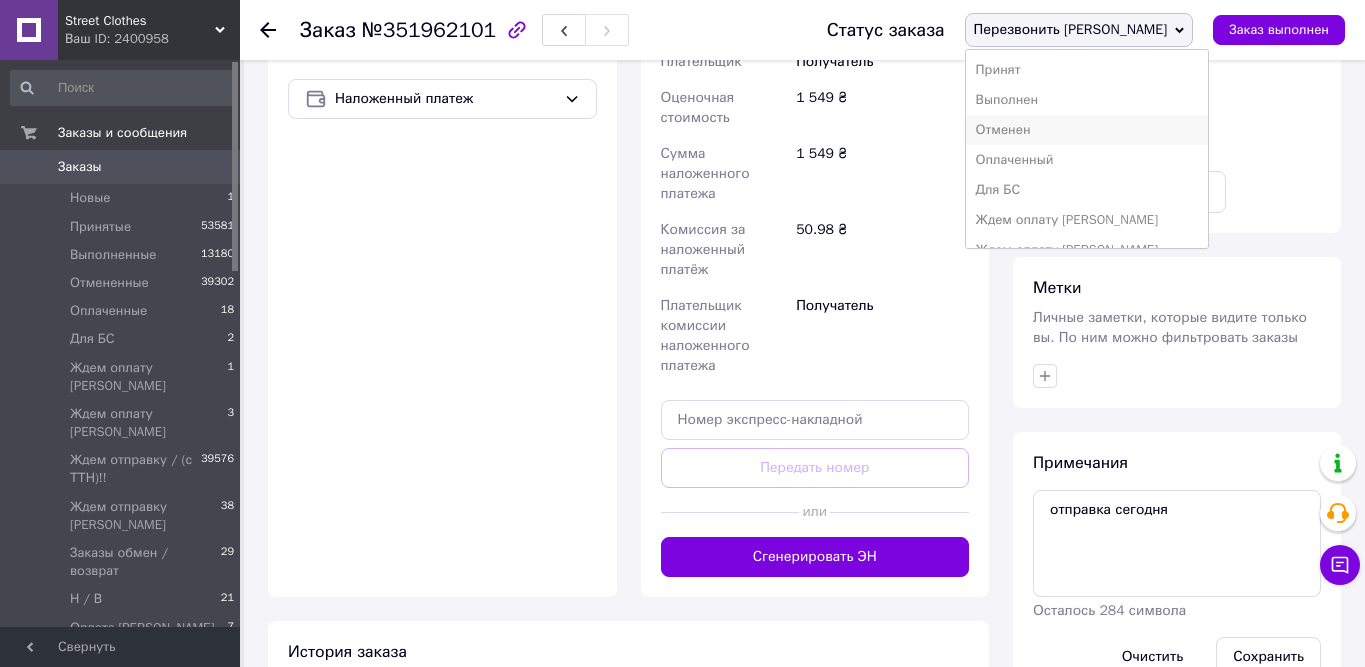 click on "Отменен" at bounding box center (1087, 130) 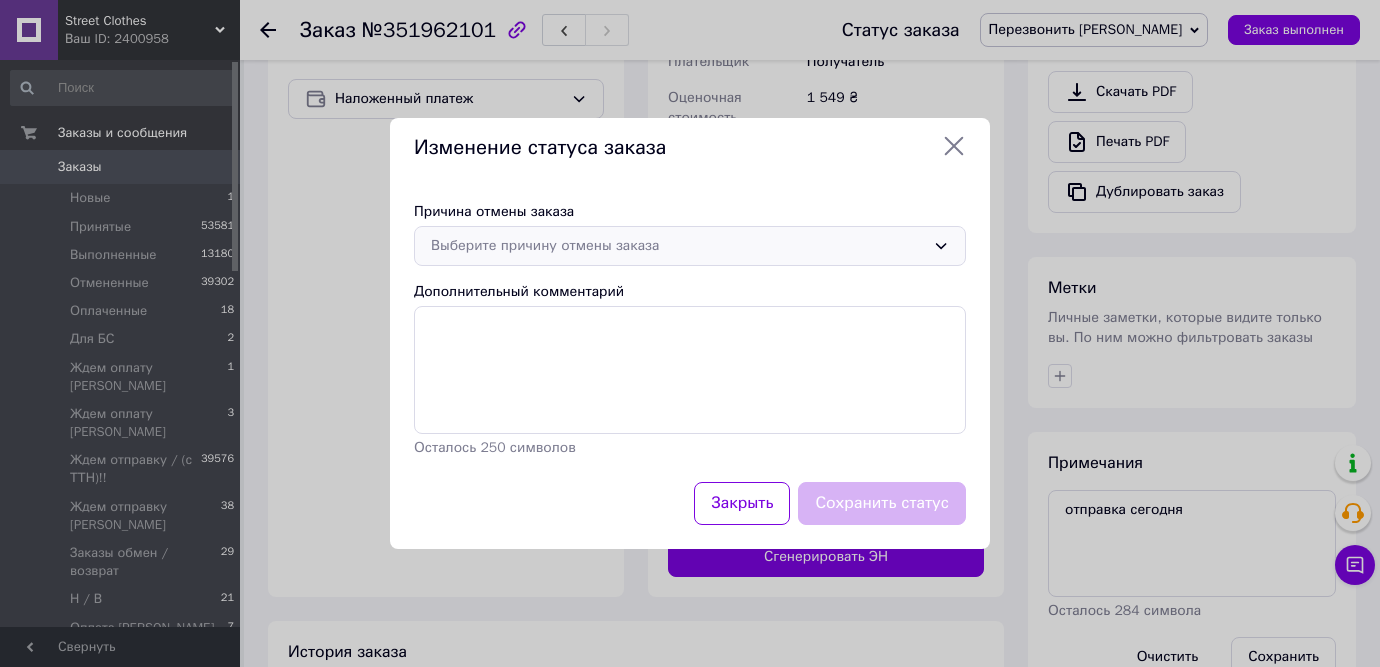 click on "Выберите причину отмены заказа" at bounding box center (678, 246) 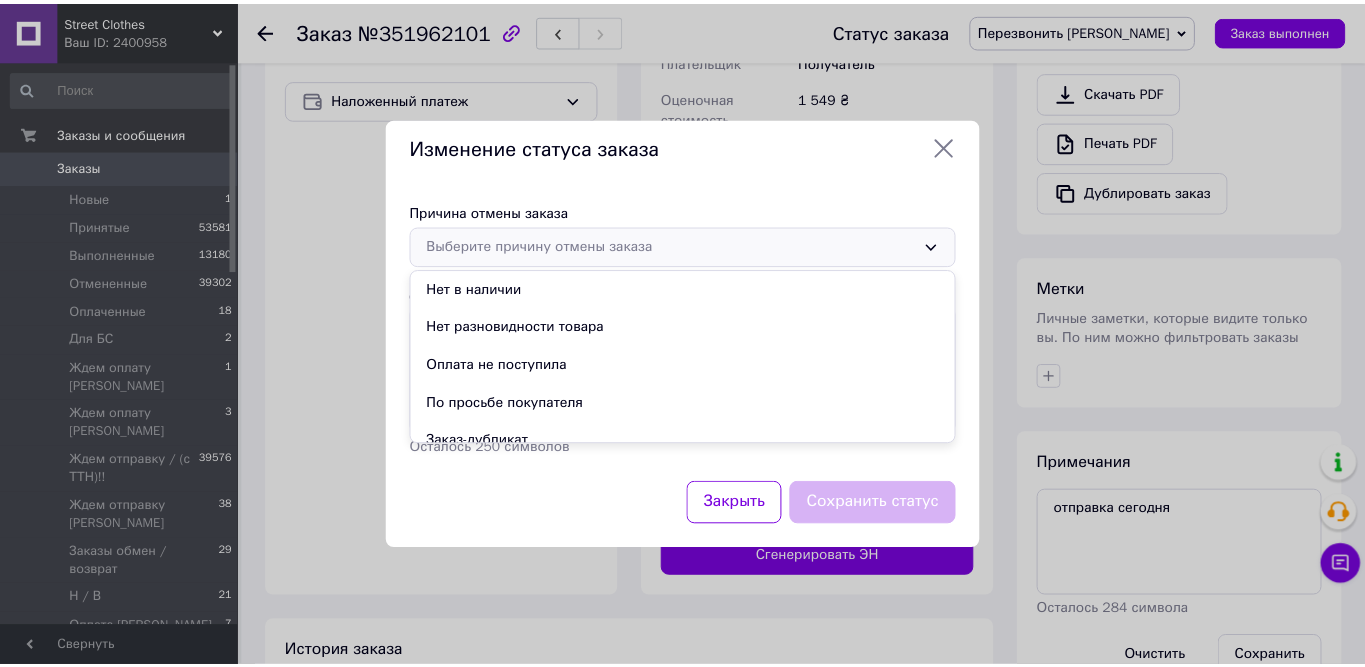 scroll, scrollTop: 94, scrollLeft: 0, axis: vertical 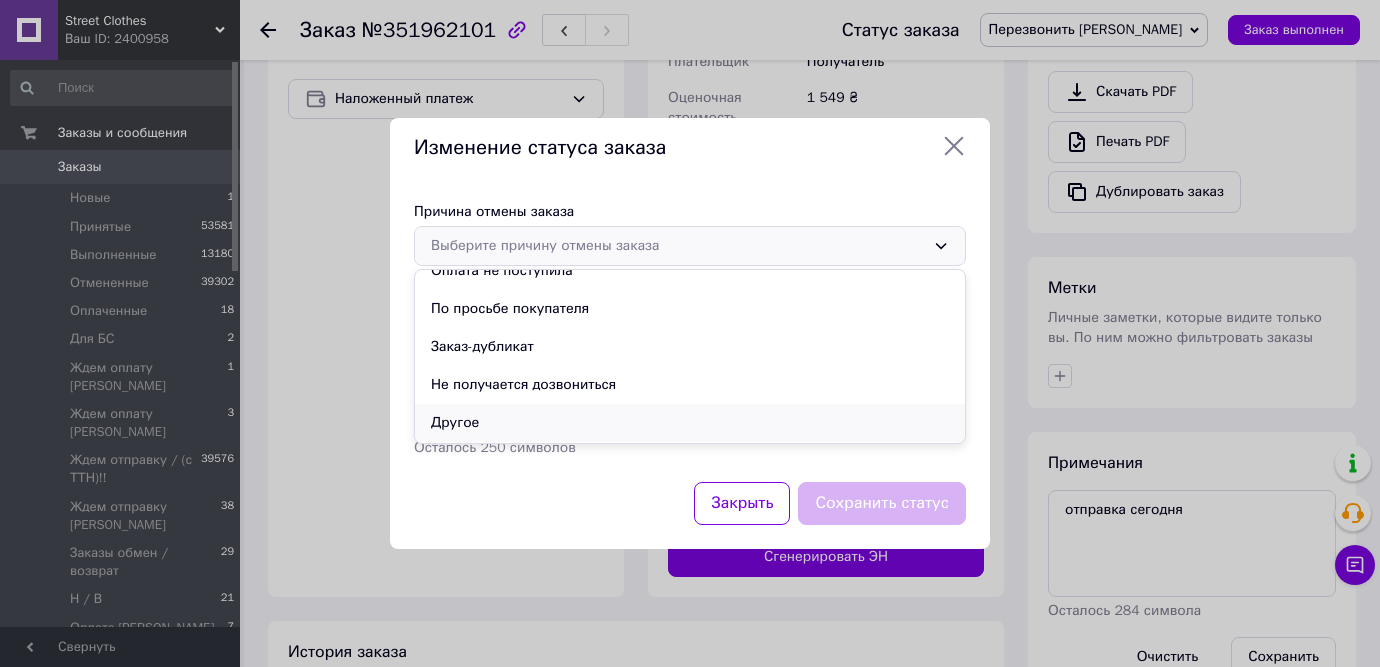 click on "Другое" at bounding box center (690, 423) 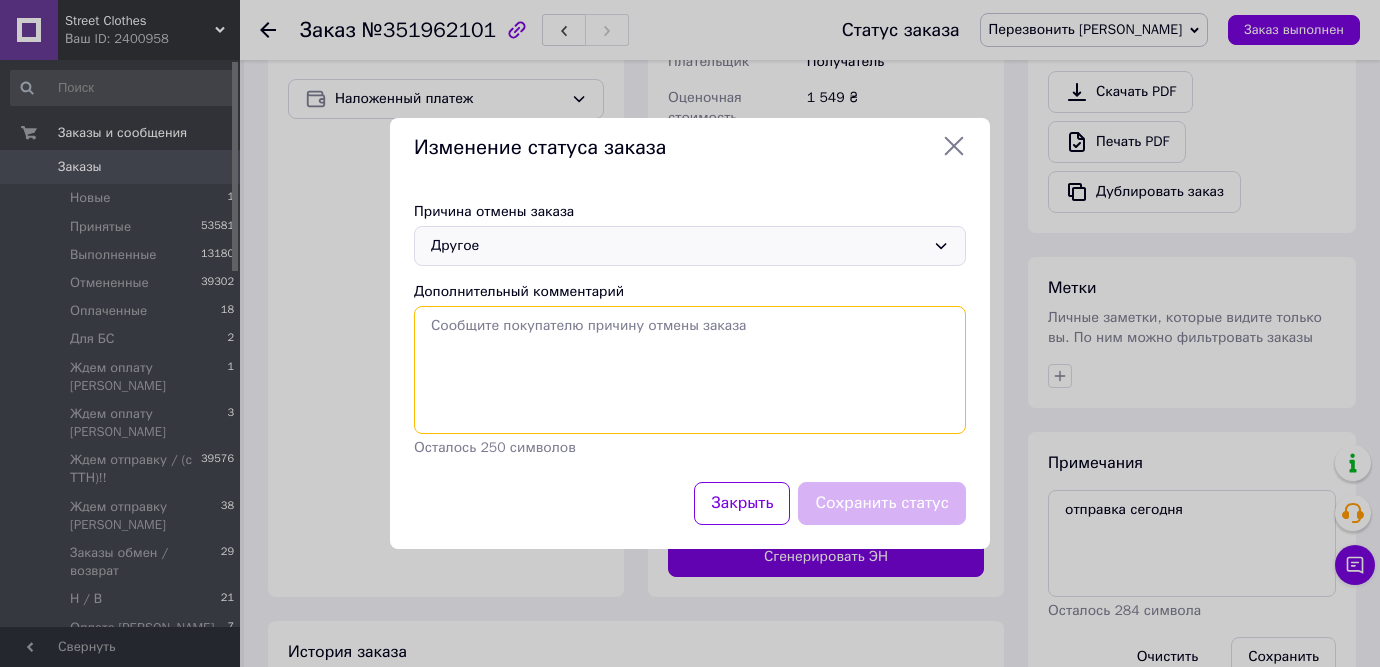 click on "Дополнительный комментарий" at bounding box center (690, 370) 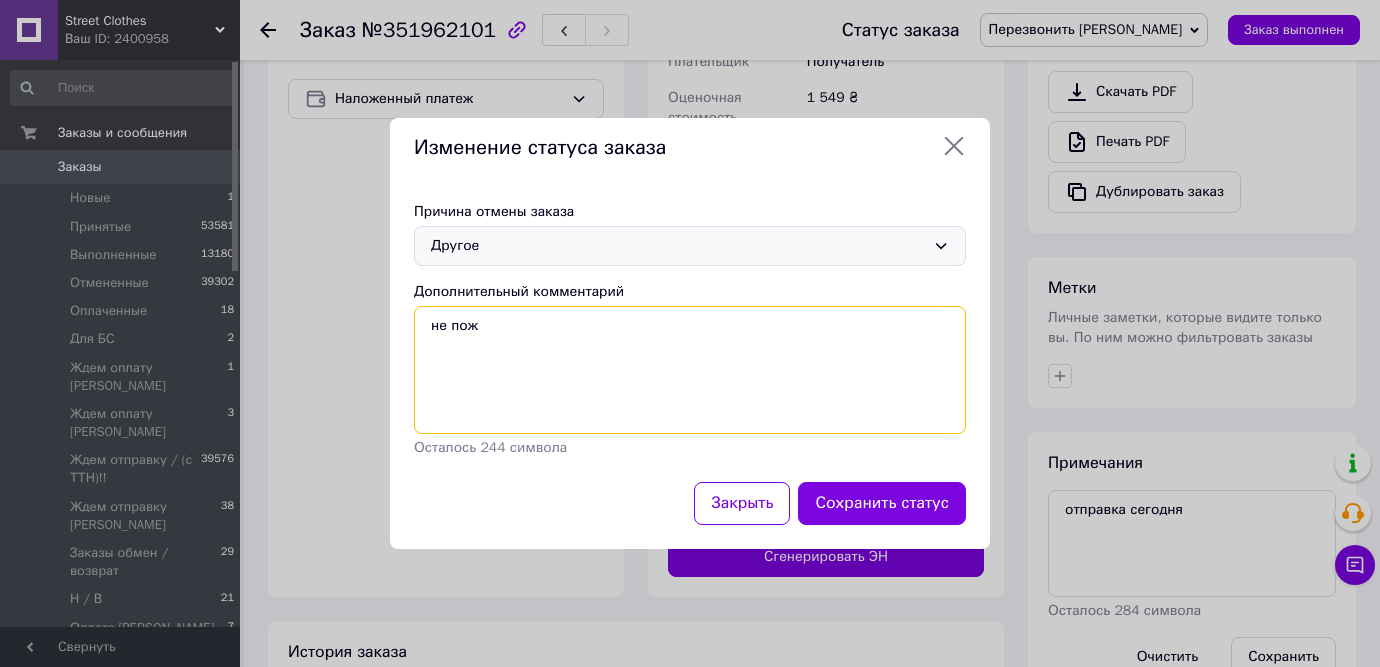 drag, startPoint x: 468, startPoint y: 325, endPoint x: 482, endPoint y: 327, distance: 14.142136 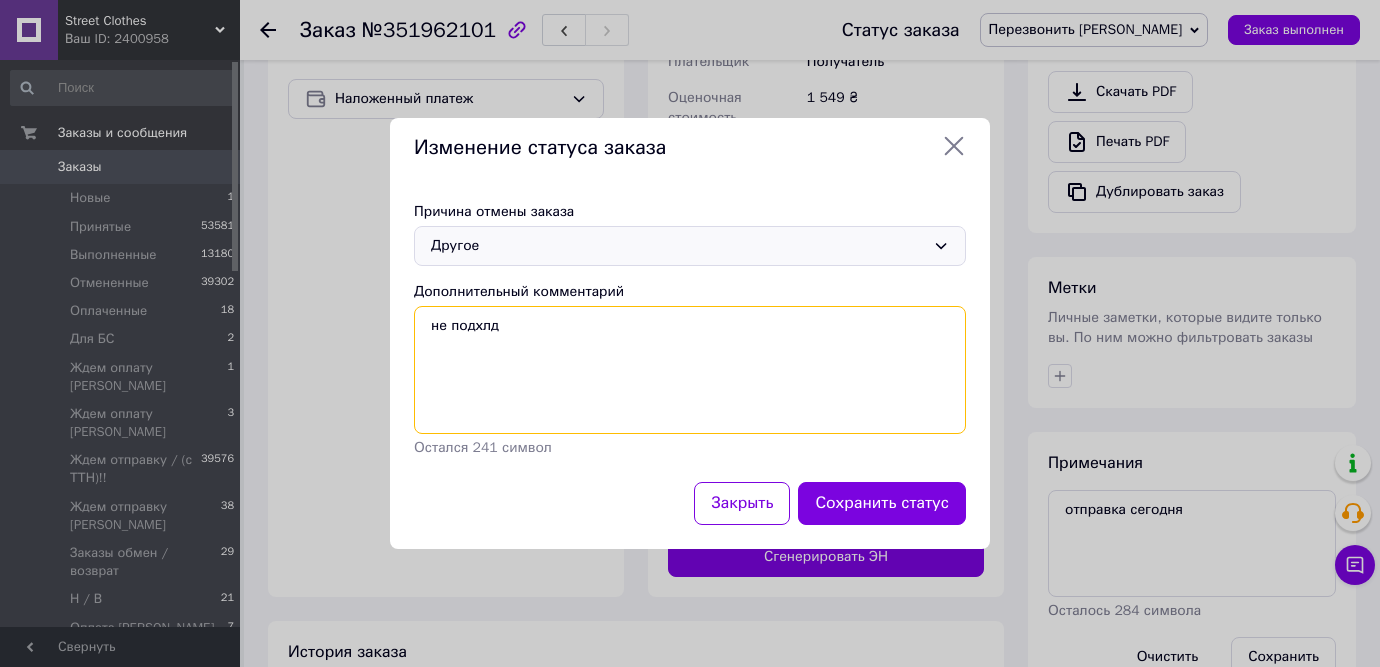 drag, startPoint x: 484, startPoint y: 328, endPoint x: 568, endPoint y: 333, distance: 84.14868 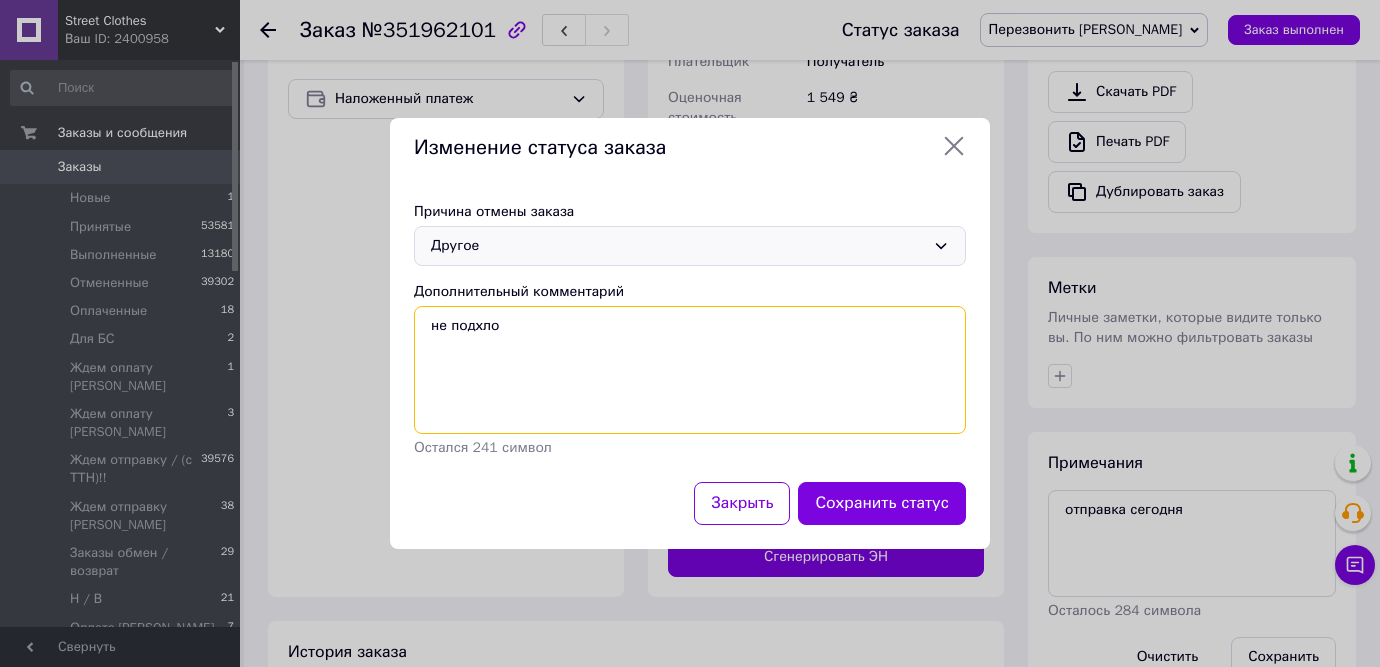 drag, startPoint x: 484, startPoint y: 326, endPoint x: 535, endPoint y: 339, distance: 52.63079 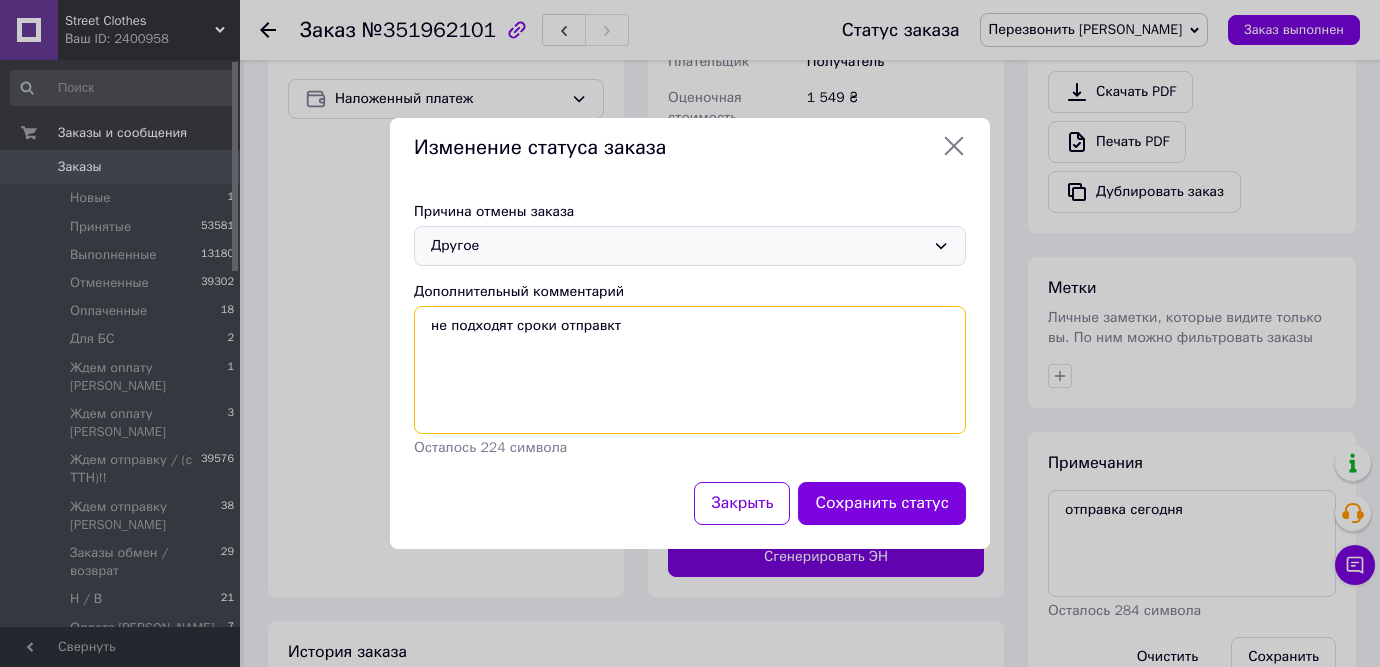 drag, startPoint x: 614, startPoint y: 324, endPoint x: 628, endPoint y: 325, distance: 14.035668 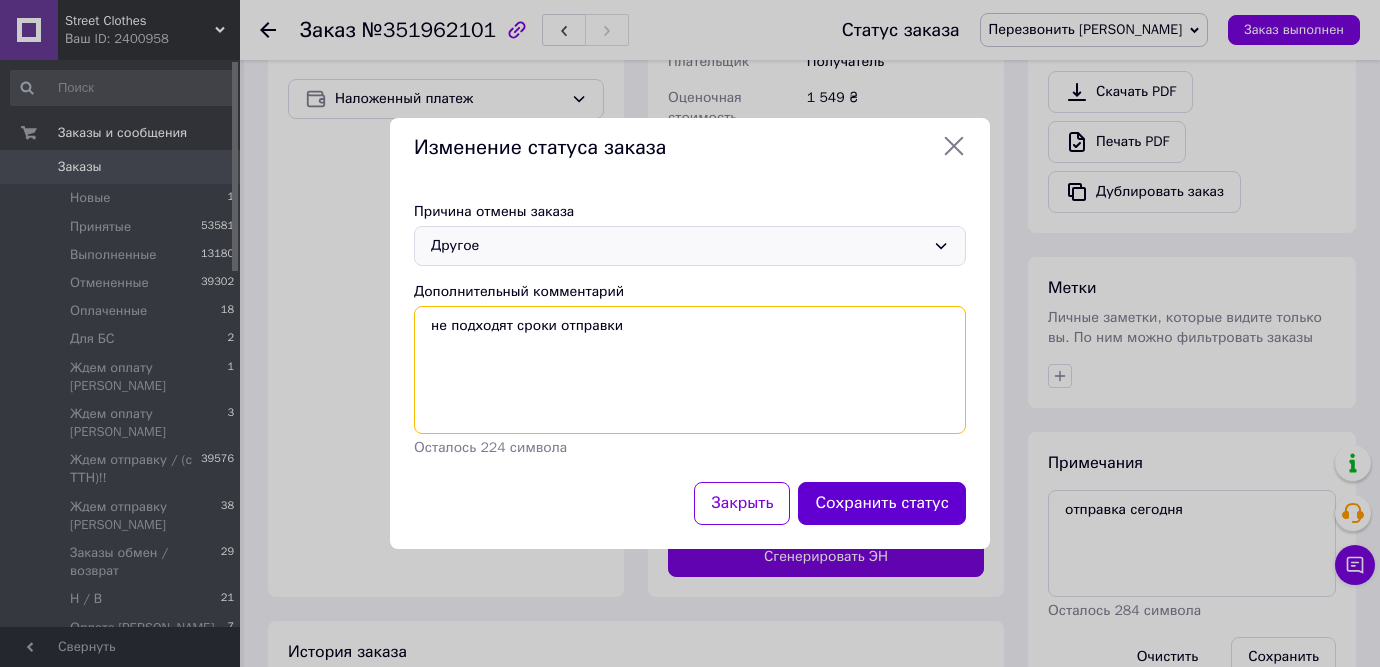 type on "не подходят сроки отправки" 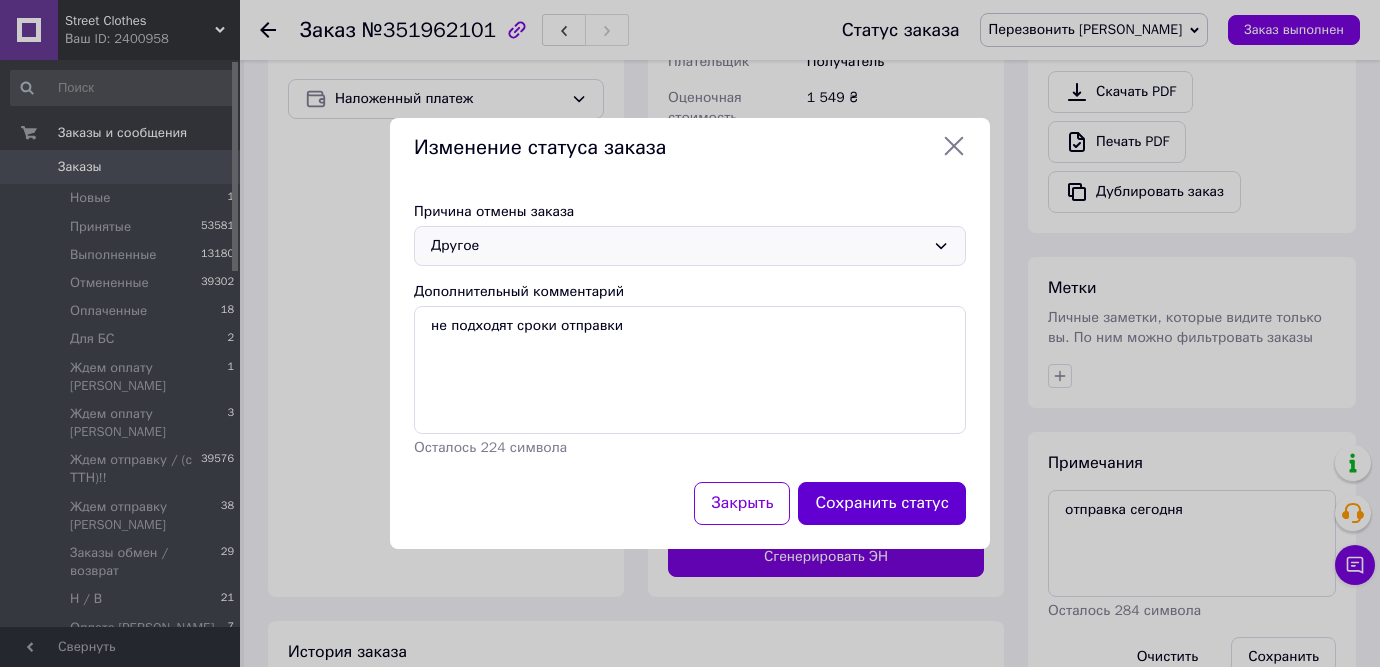 click on "Сохранить статус" at bounding box center [882, 503] 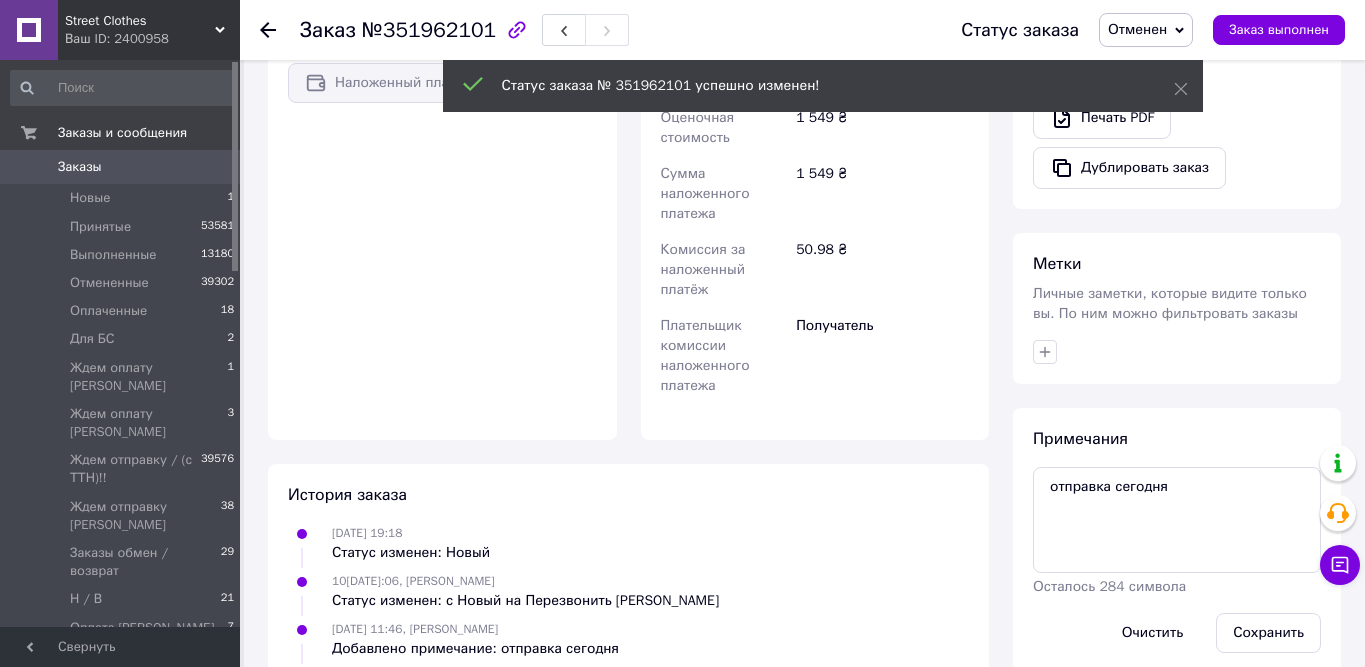 scroll, scrollTop: 726, scrollLeft: 0, axis: vertical 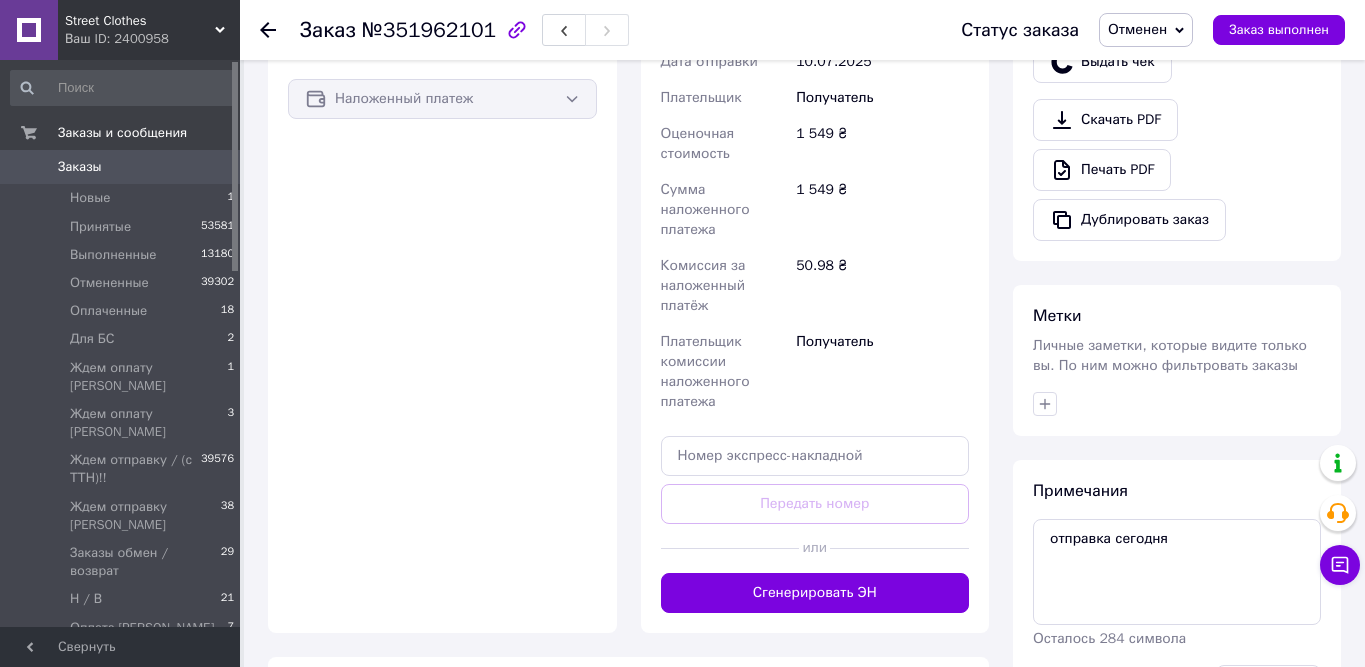 click on "Заказы" at bounding box center (121, 167) 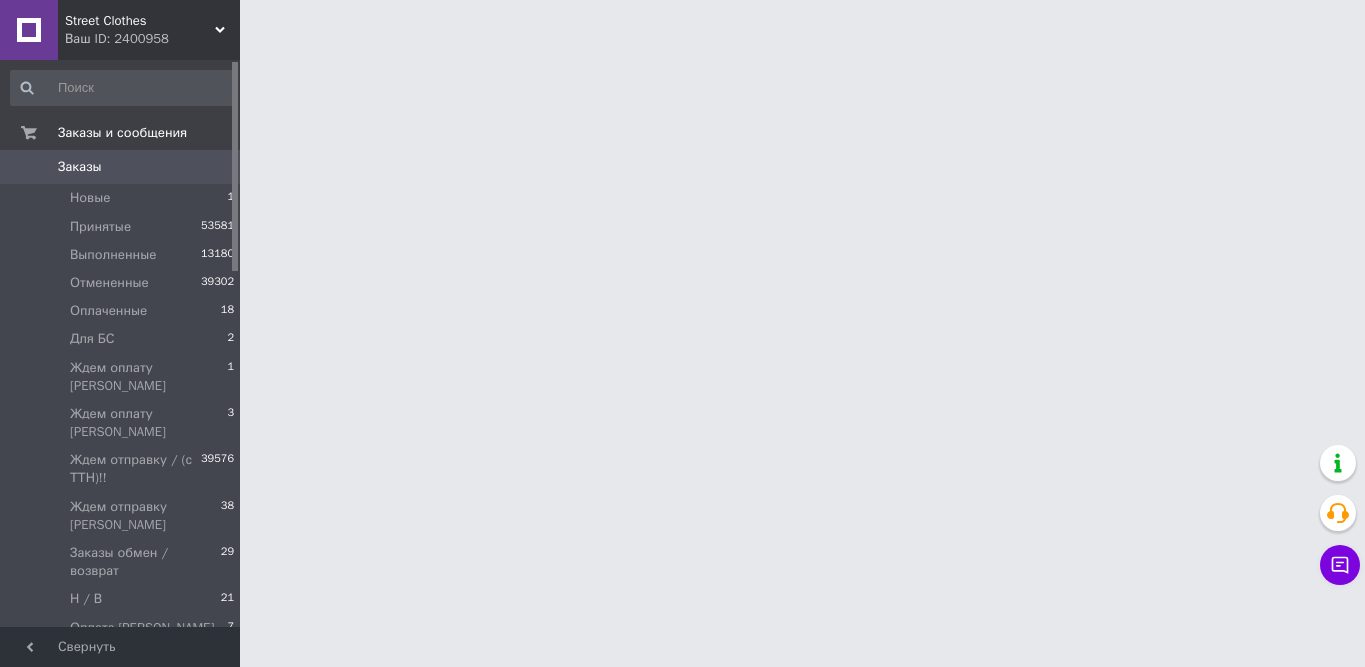 scroll, scrollTop: 0, scrollLeft: 0, axis: both 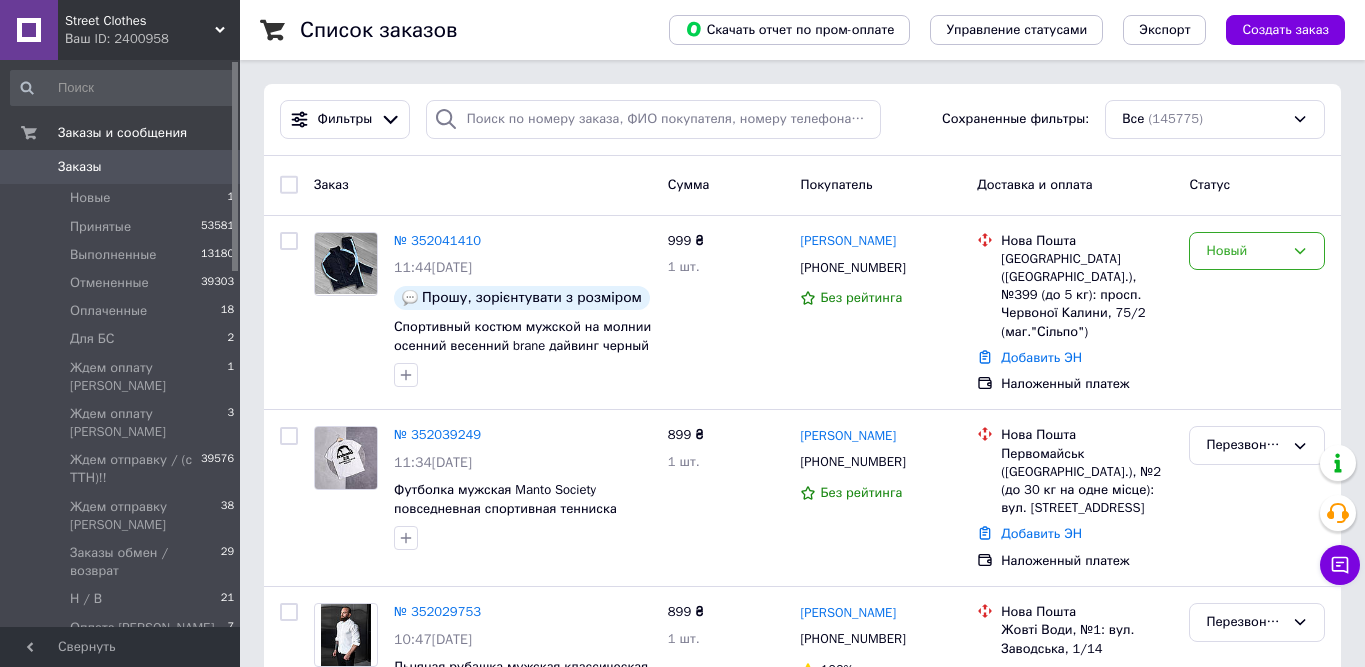 click on "Список заказов   Скачать отчет по пром-оплате Управление статусами Экспорт Создать заказ Фильтры Сохраненные фильтры: Все (145775) Заказ Сумма Покупатель Доставка и оплата Статус № 352041410 11:44, 10.07.2025 Прошу, зорієнтувати з розміром  Спортивный костюм мужской на молнии осенний весенний brane дайвинг черный комплект олимпийка штаны 999 ₴ 1 шт. Вікторія Лічман +380635638096 Без рейтинга Нова Пошта Київ (Київська обл.), №399 (до 5 кг): просп. Червоної Калини, 75/2 (маг."Сільпо") Добавить ЭН Наложенный платеж Новый № 352039249 11:34, 10.07.2025 899 ₴ 1 шт. Влад Лелека +380965079005 Без рейтинга Нова Пошта" at bounding box center (802, 9826) 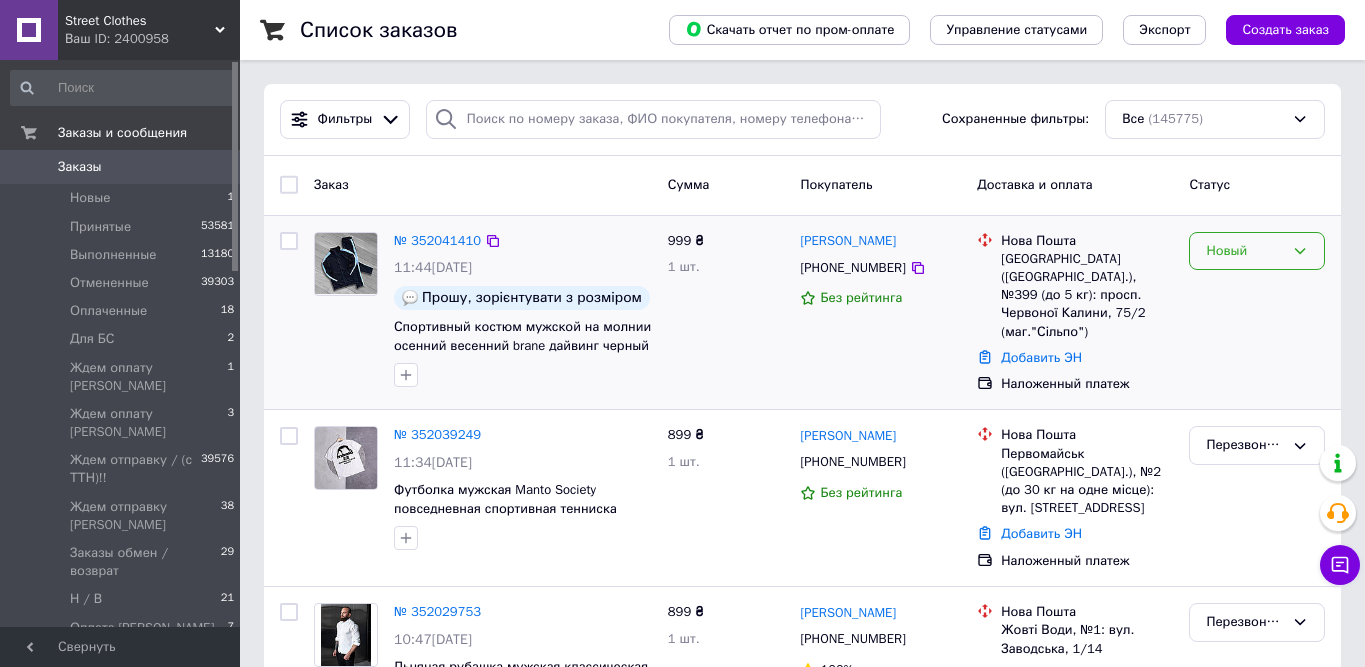 click on "Новый" at bounding box center [1257, 251] 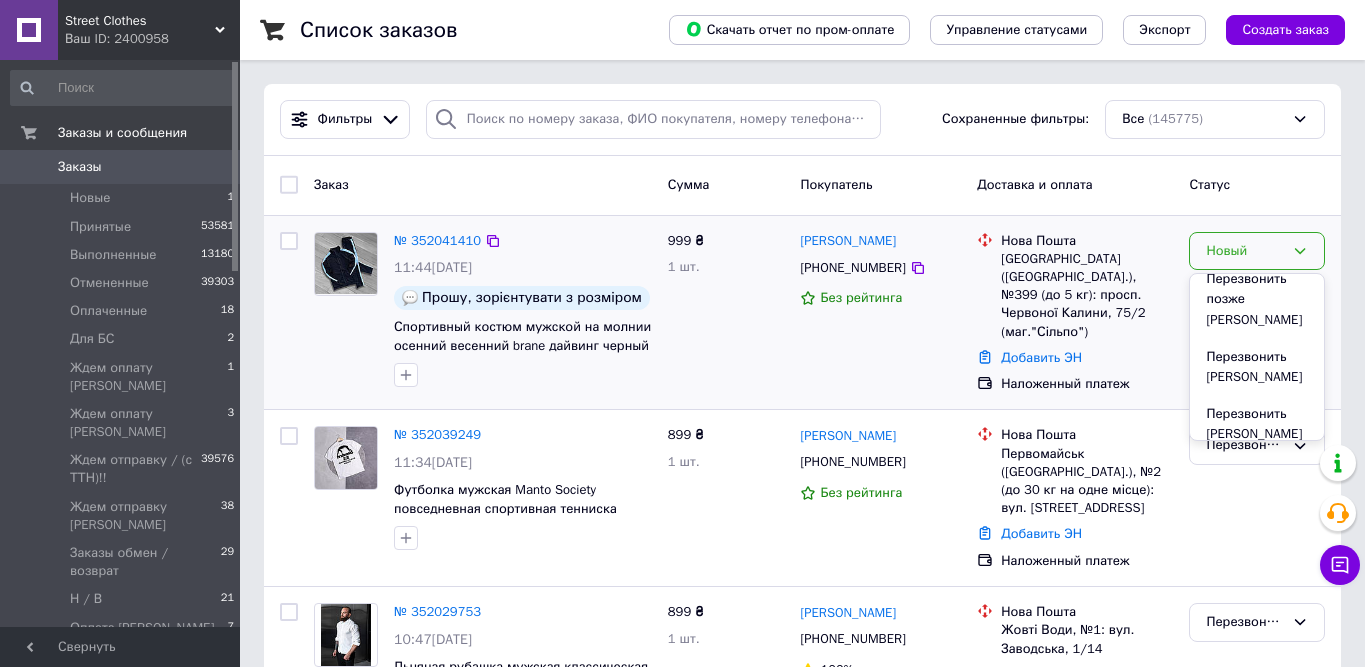 scroll, scrollTop: 867, scrollLeft: 0, axis: vertical 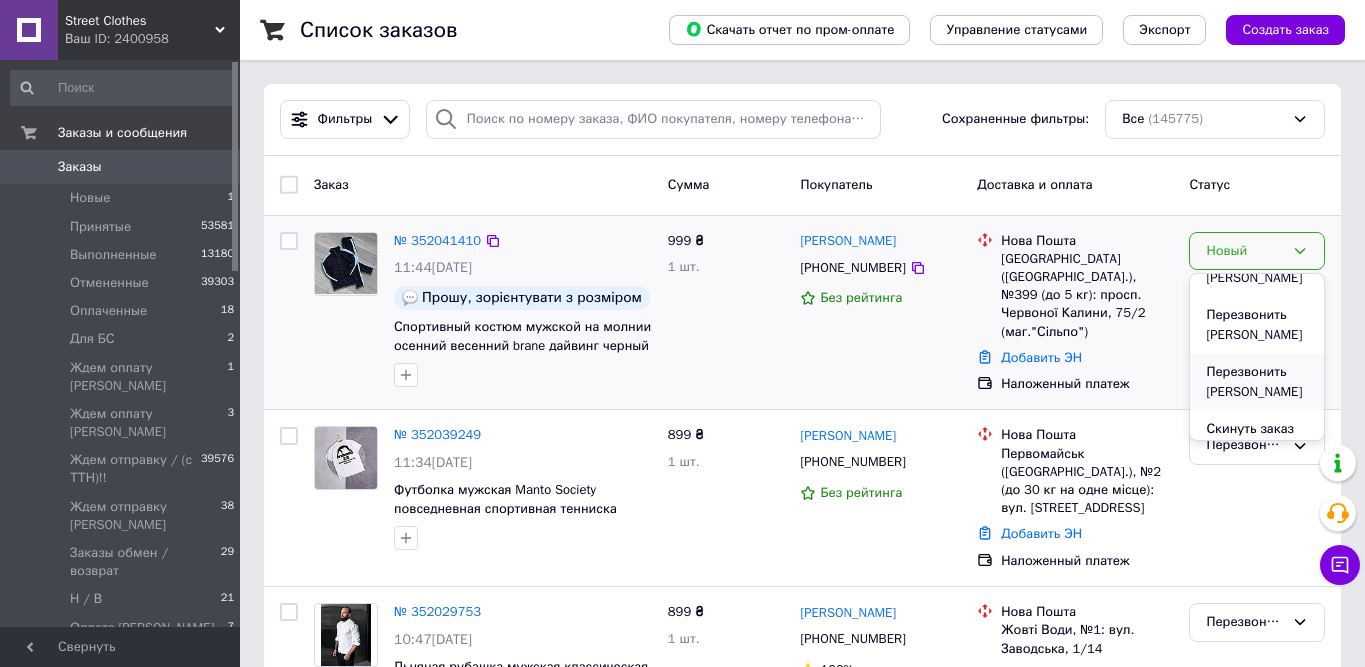 click on "Перезвонить [PERSON_NAME]" at bounding box center [1257, 382] 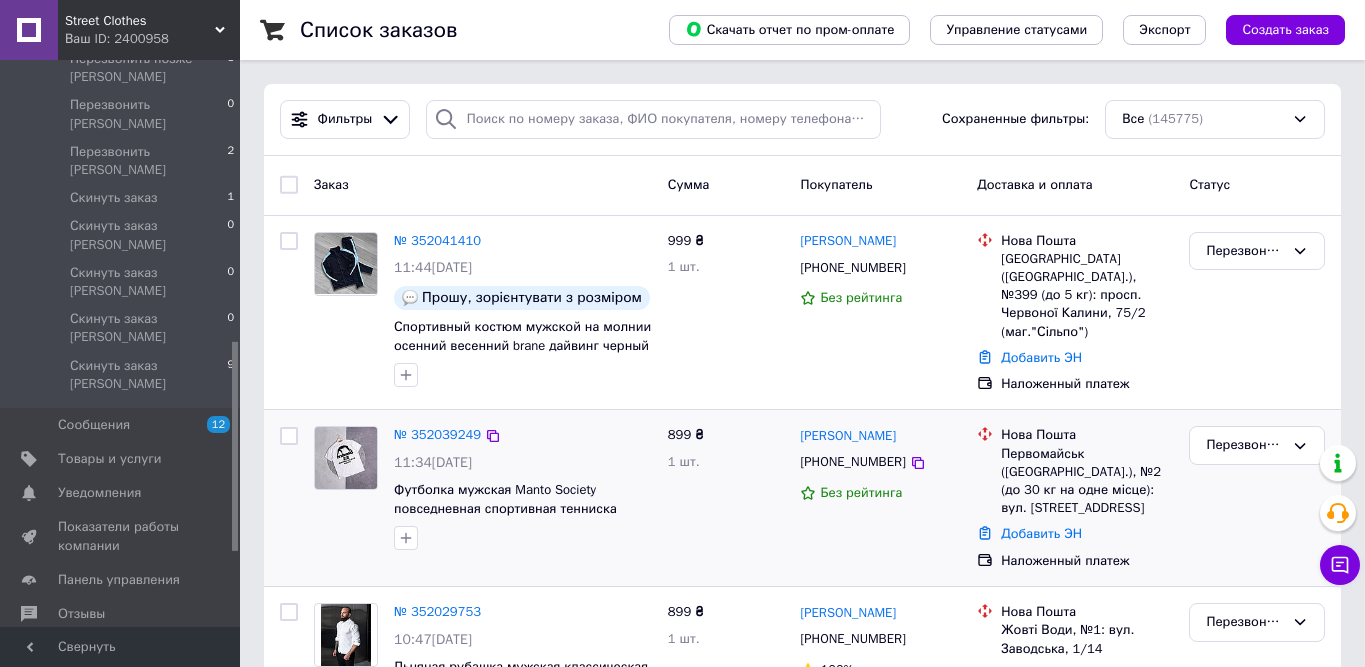 drag, startPoint x: 235, startPoint y: 124, endPoint x: 274, endPoint y: 404, distance: 282.70303 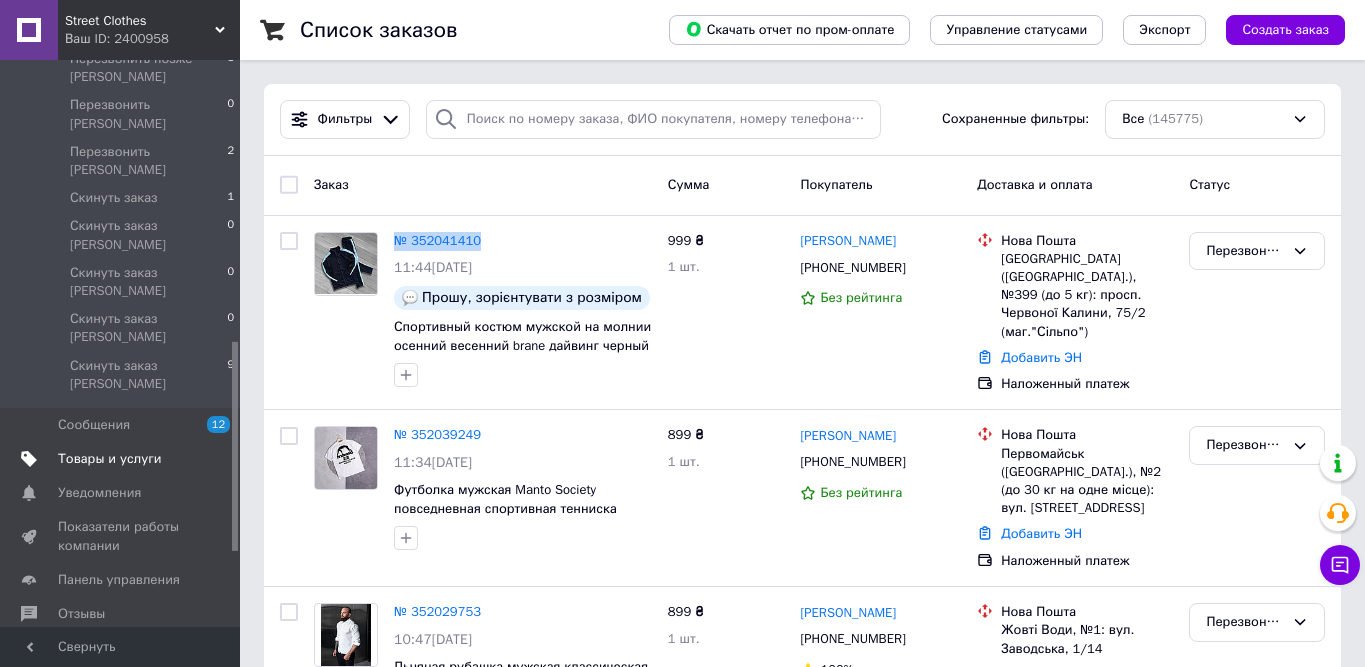 click on "Товары и услуги" at bounding box center (110, 459) 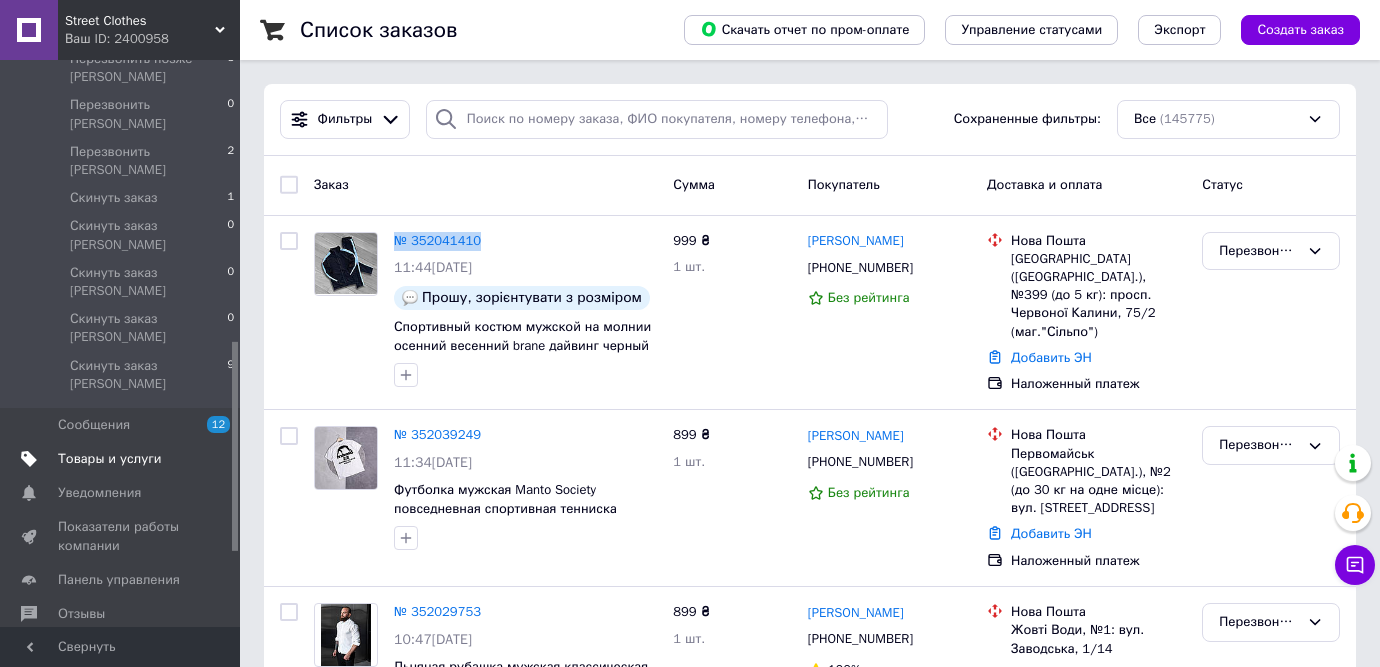 scroll, scrollTop: 419, scrollLeft: 0, axis: vertical 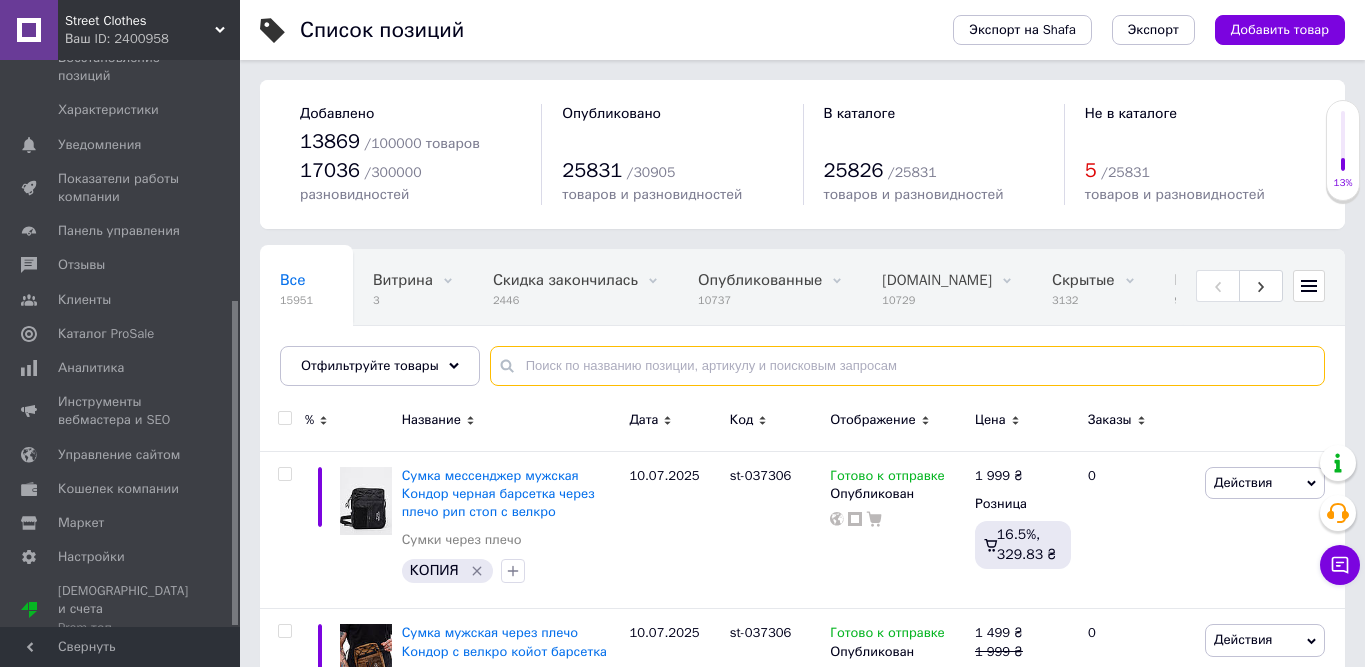 click at bounding box center [907, 366] 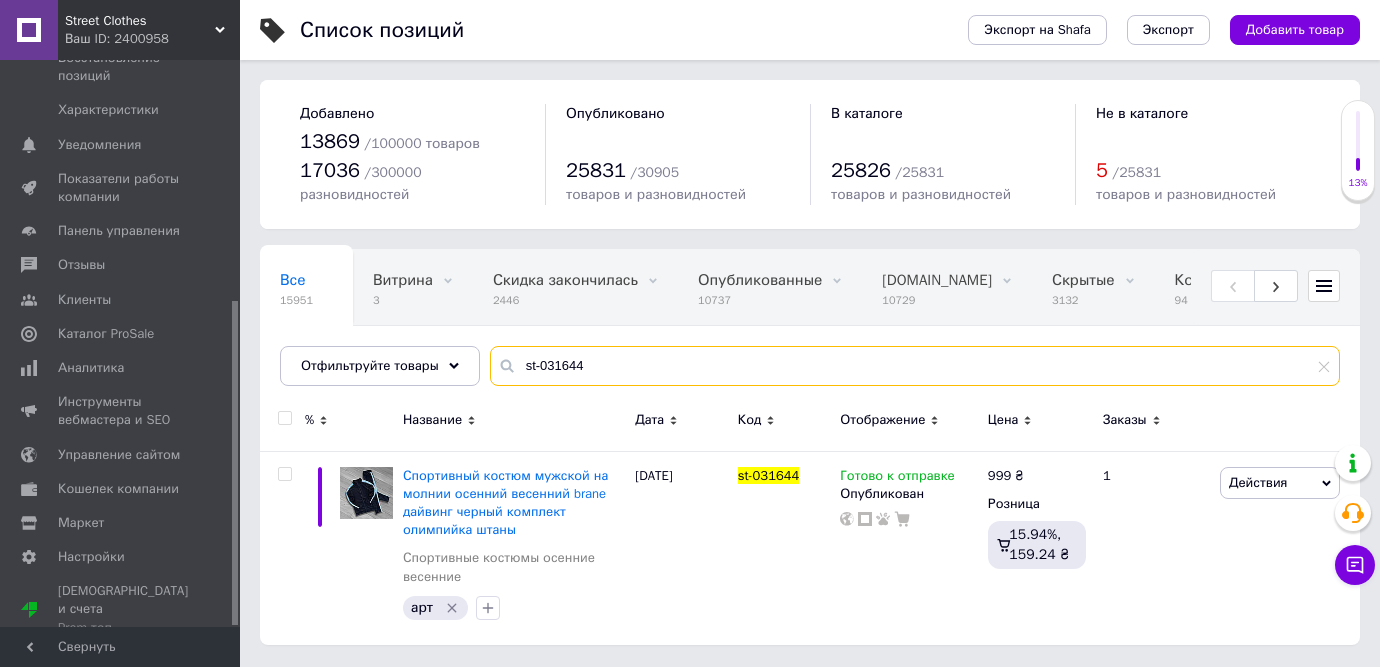 type on "st-031644" 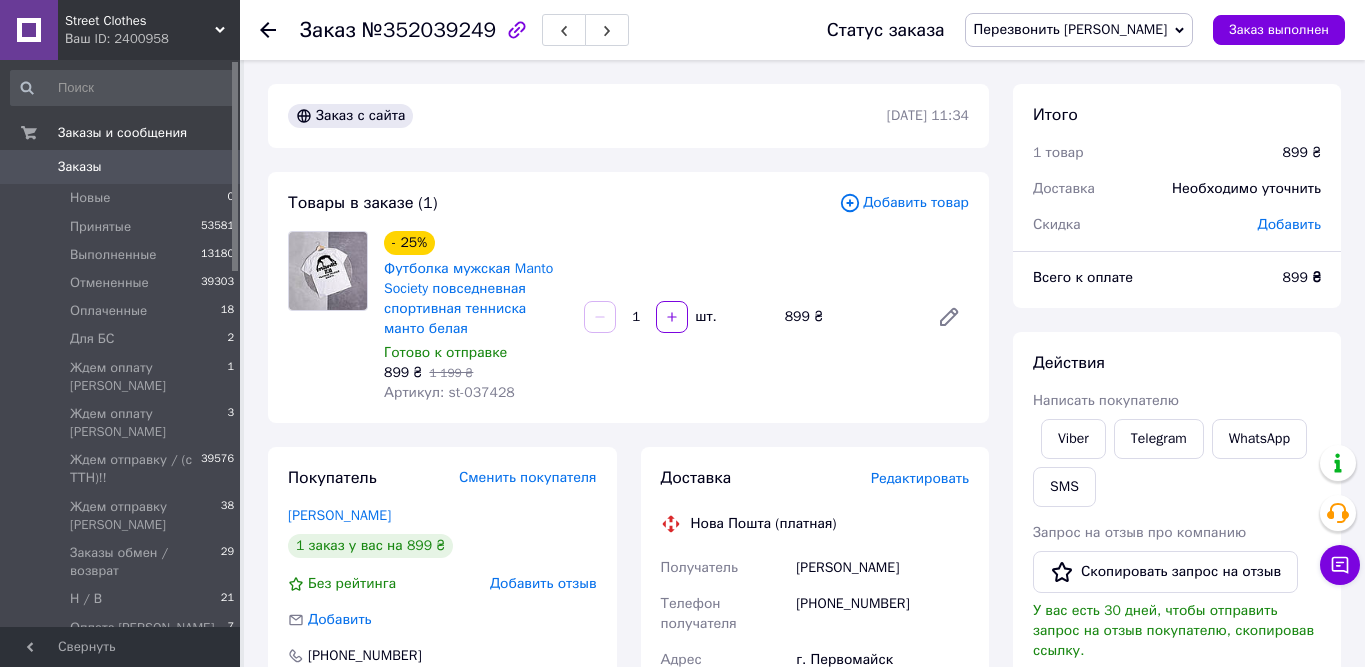 scroll, scrollTop: 0, scrollLeft: 0, axis: both 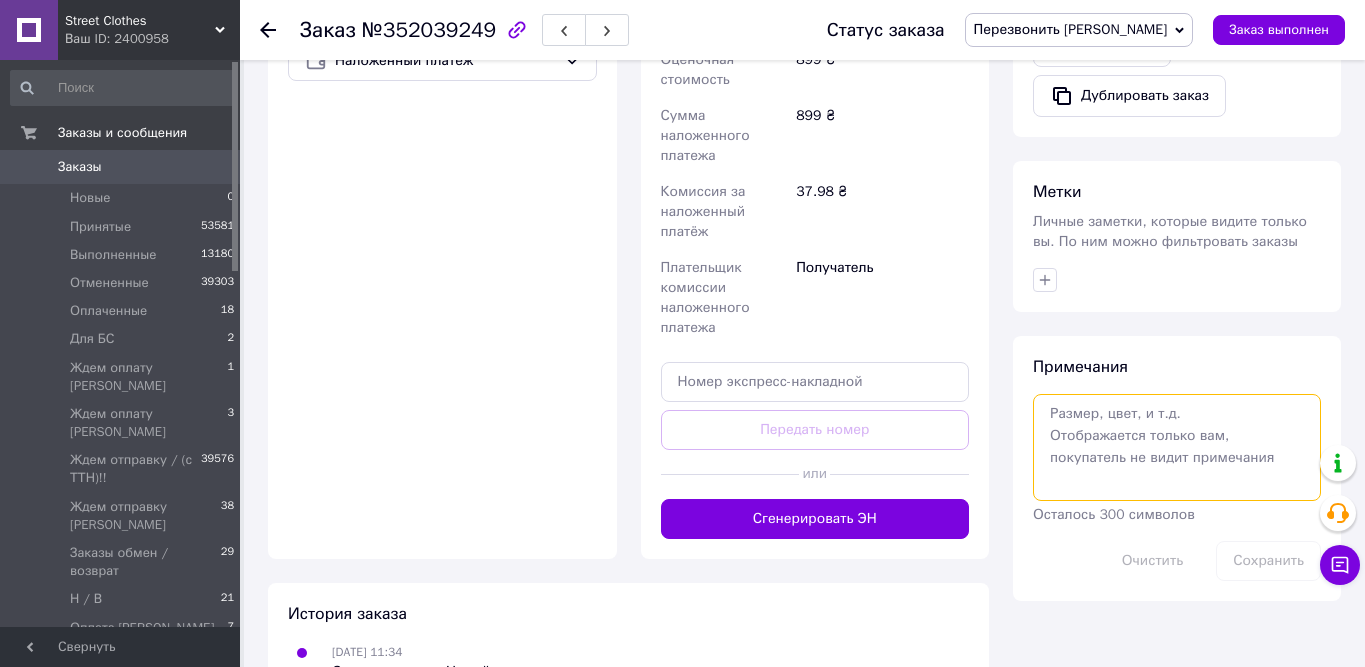 click at bounding box center [1177, 447] 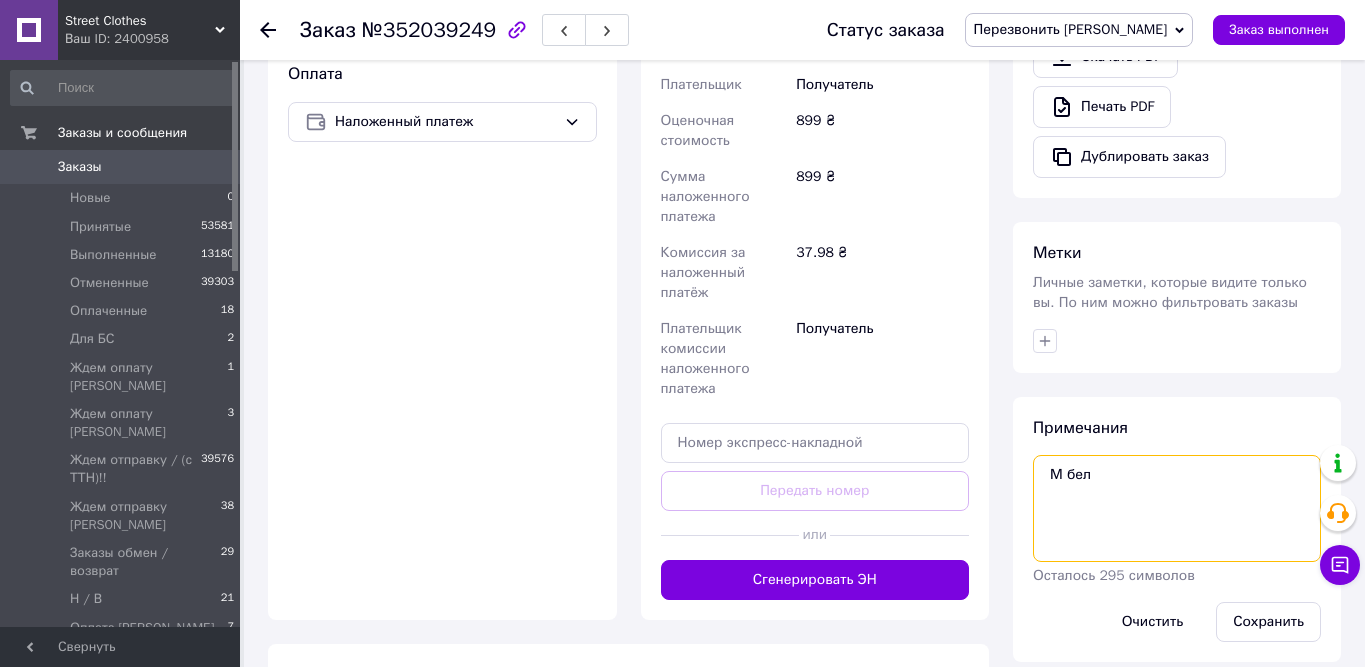 scroll, scrollTop: 694, scrollLeft: 0, axis: vertical 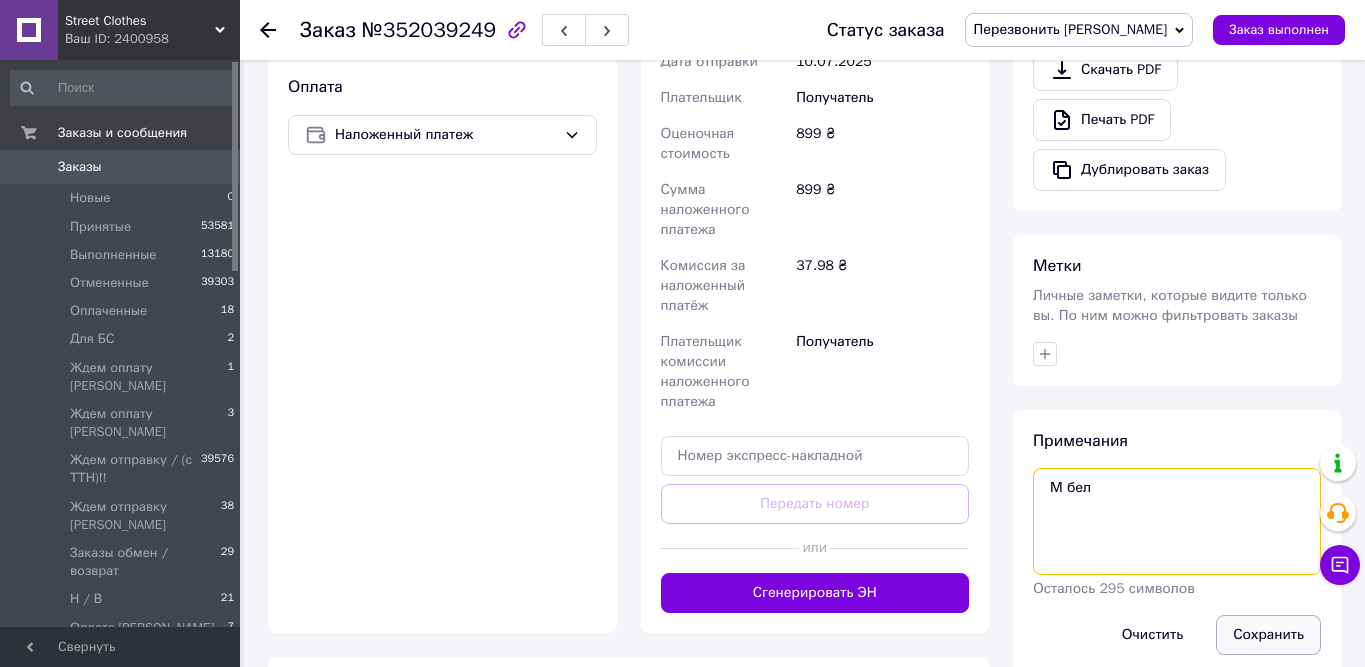 type on "М бел" 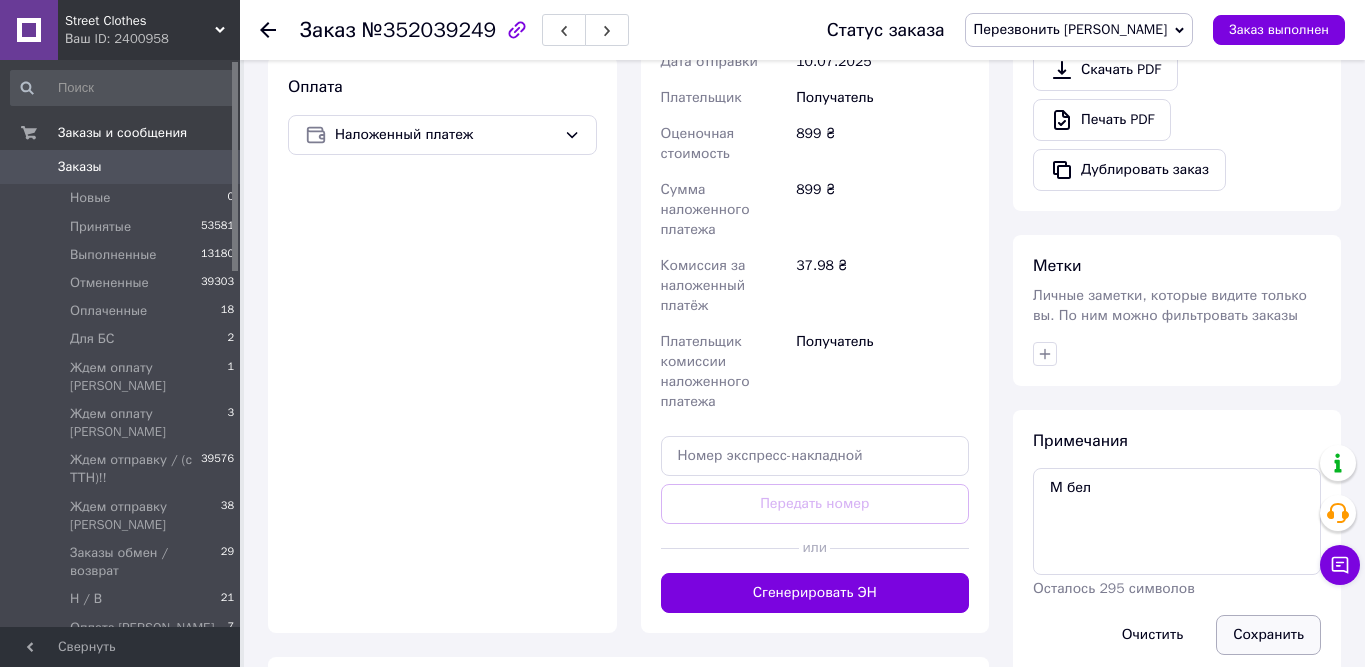 click on "Сохранить" at bounding box center (1268, 635) 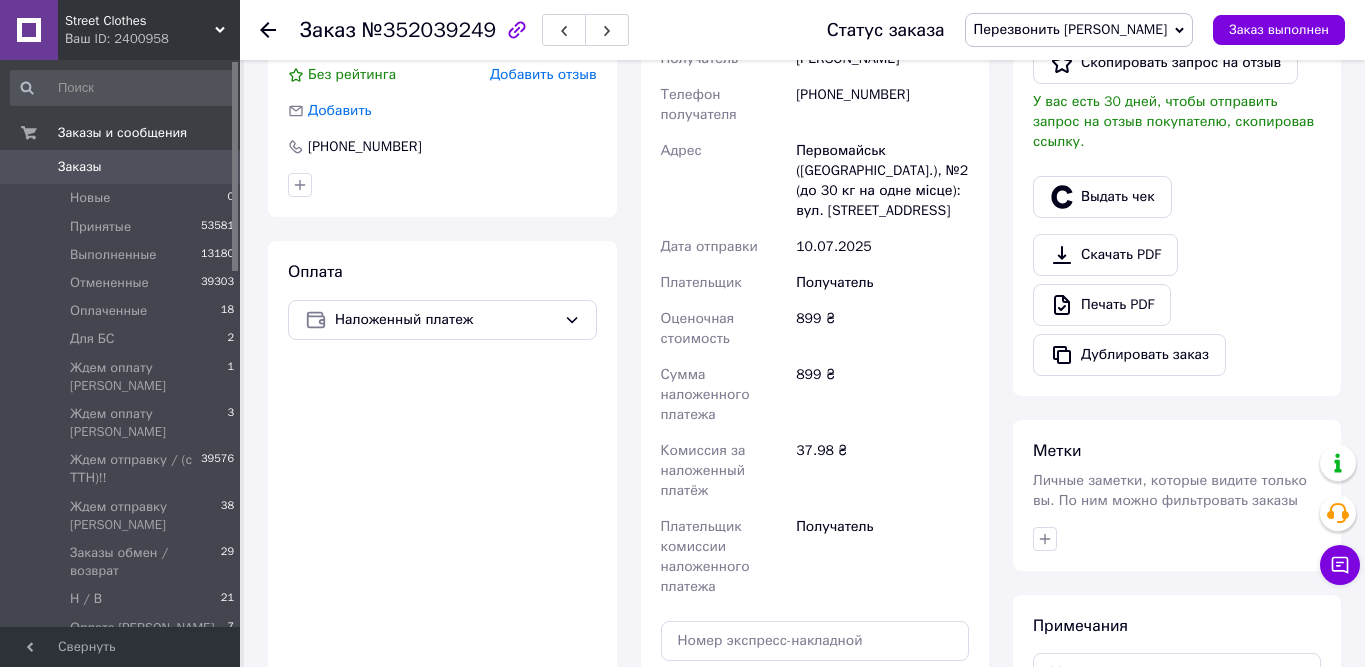 scroll, scrollTop: 466, scrollLeft: 0, axis: vertical 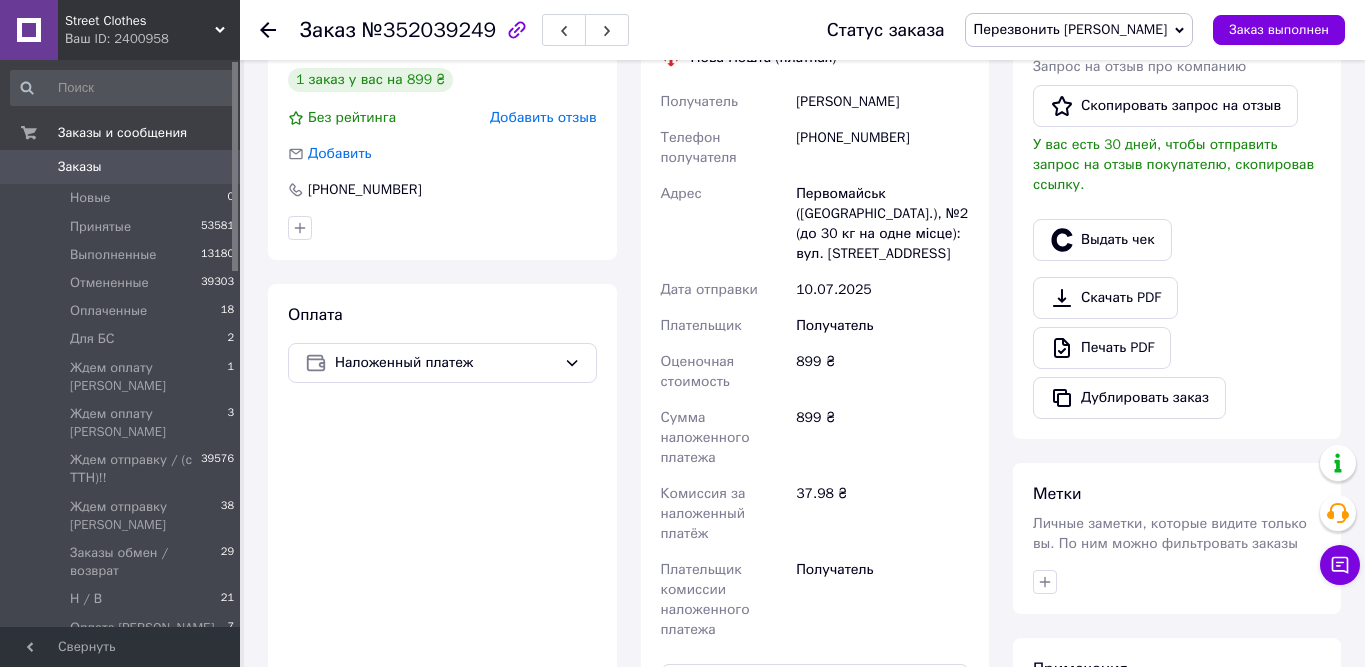 click on "Перезвонить [PERSON_NAME]" at bounding box center [1071, 29] 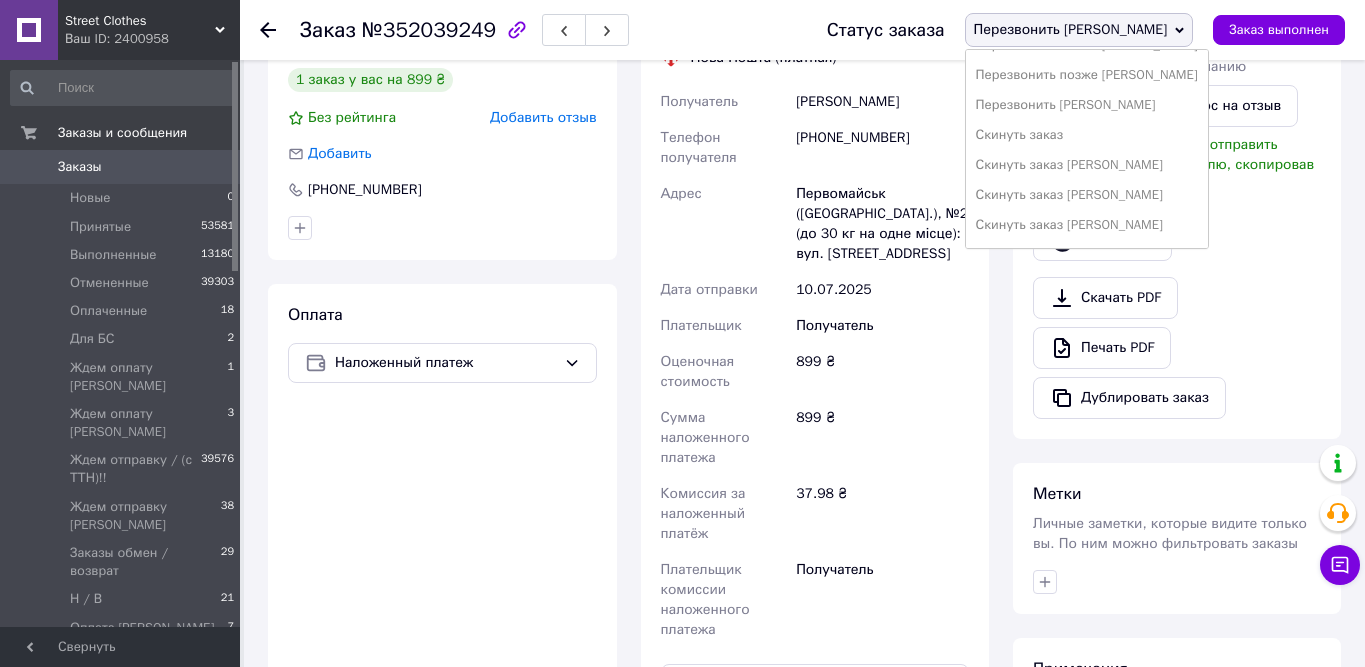 scroll, scrollTop: 502, scrollLeft: 0, axis: vertical 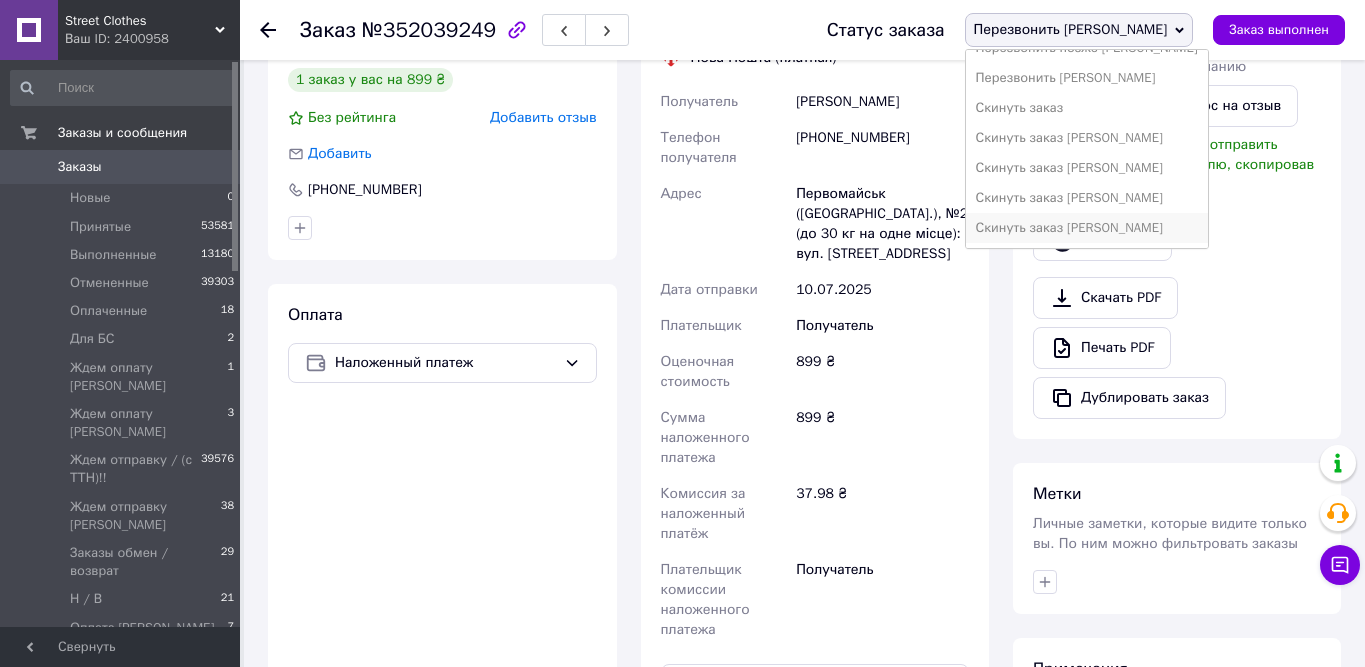 click on "Скинуть заказ [PERSON_NAME]" at bounding box center (1087, 228) 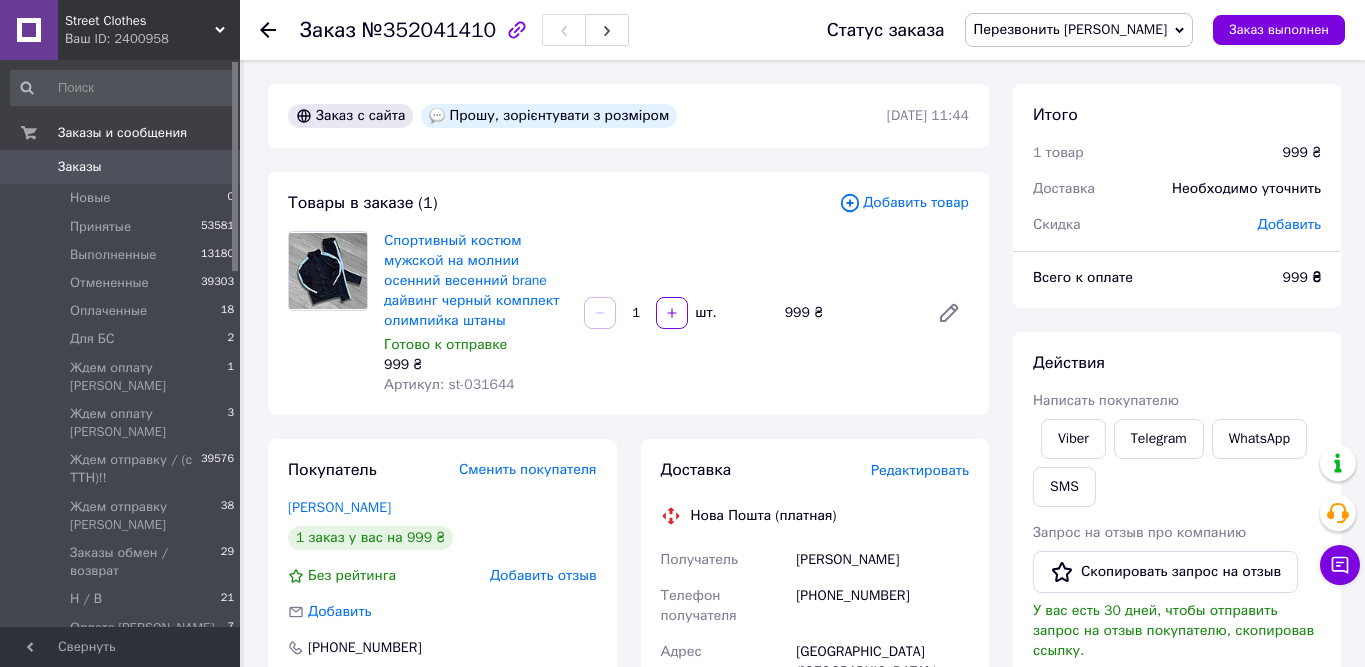 scroll, scrollTop: 0, scrollLeft: 0, axis: both 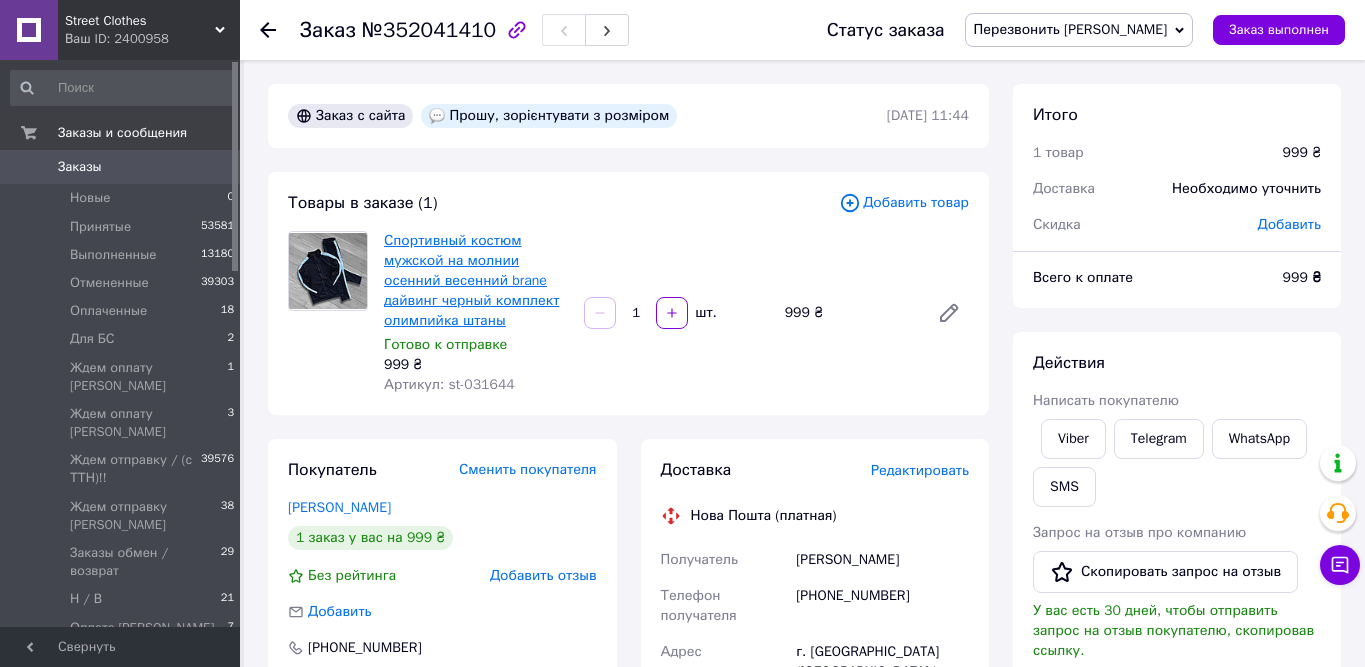 click on "Спортивный костюм мужской на молнии осенний весенний brane дайвинг черный комплект олимпийка штаны" at bounding box center [471, 280] 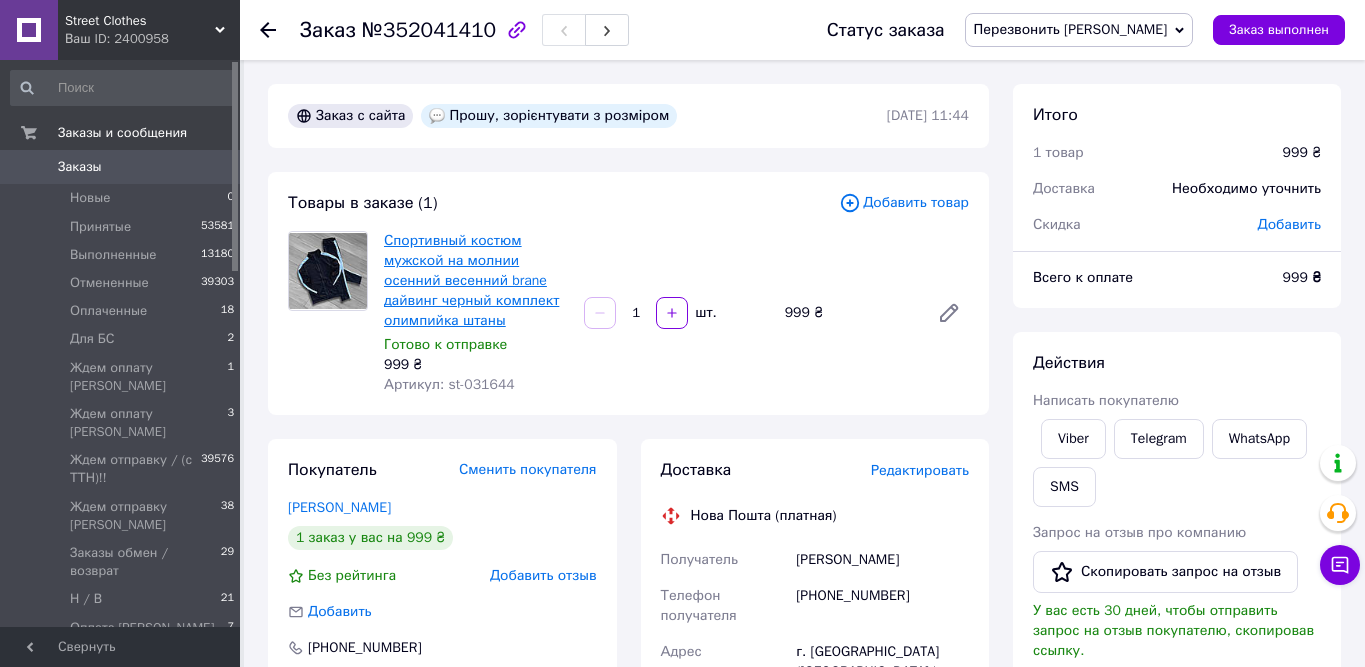 click on "Спортивный костюм мужской на молнии осенний весенний brane дайвинг черный комплект олимпийка штаны" at bounding box center [476, 281] 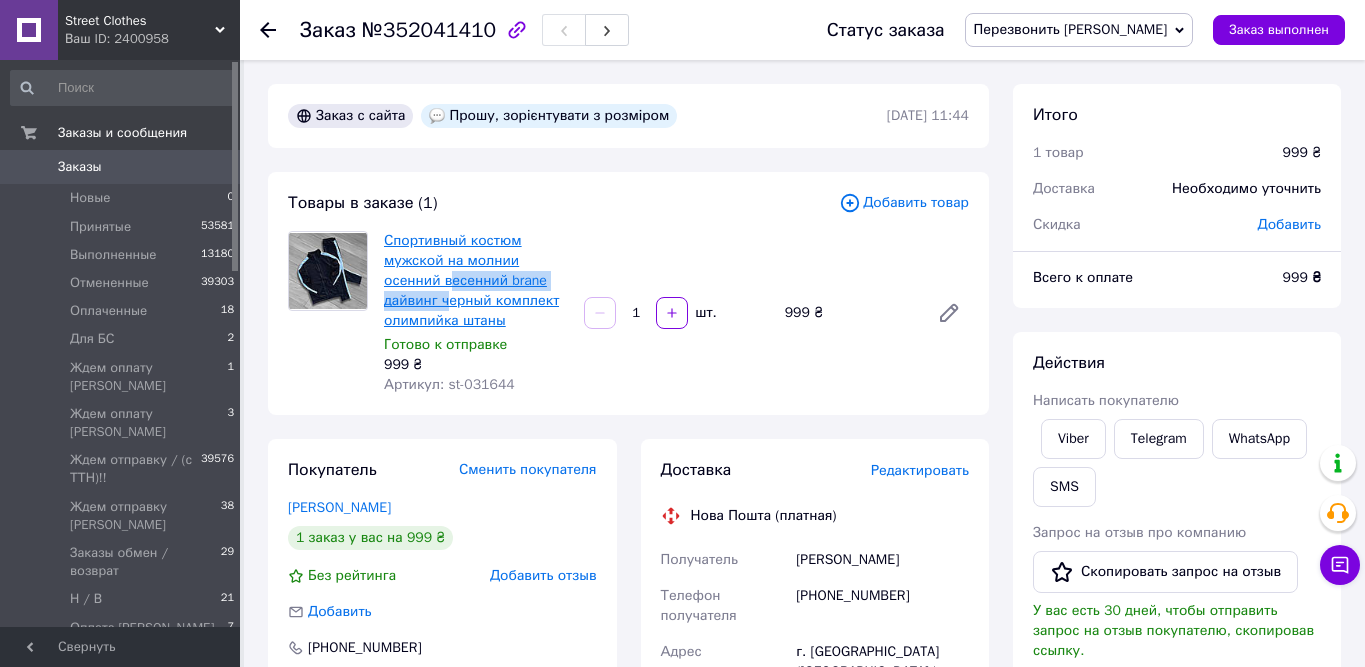 click on "Спортивный костюм мужской на молнии осенний весенний brane дайвинг черный комплект олимпийка штаны" at bounding box center [471, 280] 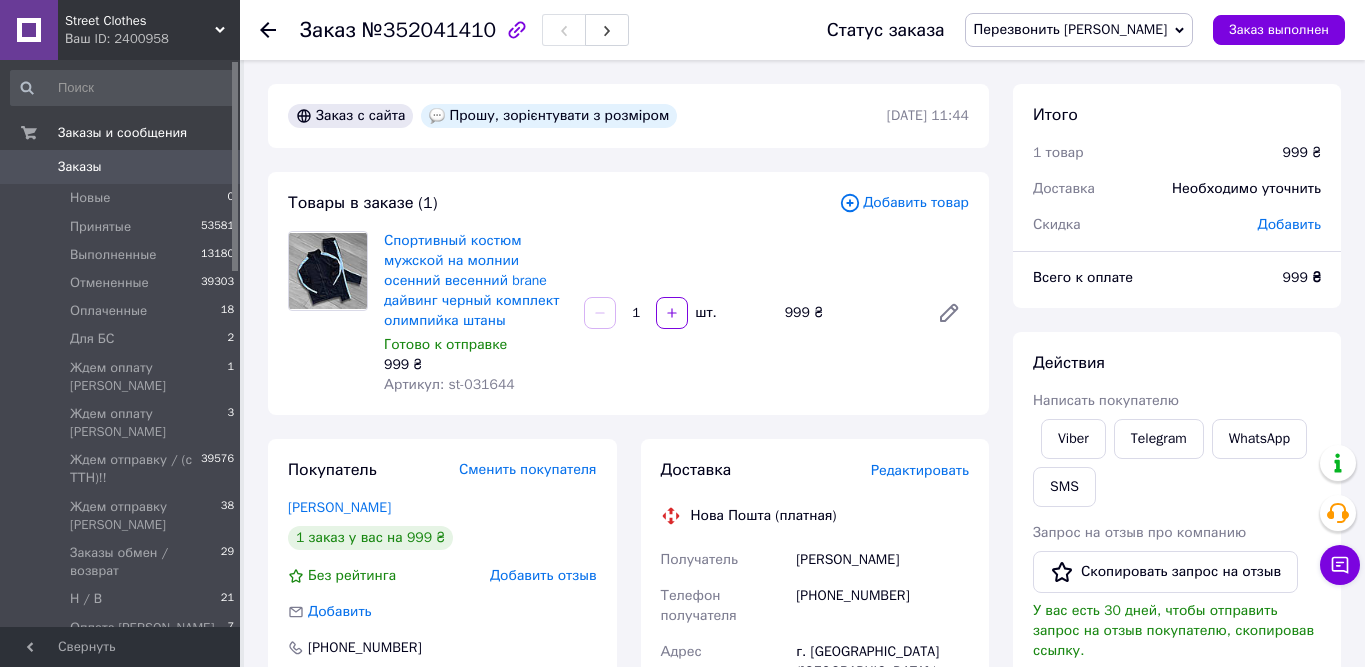 click on "Действия Написать покупателю Viber Telegram WhatsApp SMS Запрос на отзыв про компанию   Скопировать запрос на отзыв У вас есть 30 дней, чтобы отправить запрос на отзыв покупателю, скопировав ссылку.   Выдать чек   Скачать PDF   Печать PDF   Дублировать заказ" at bounding box center (1177, 618) 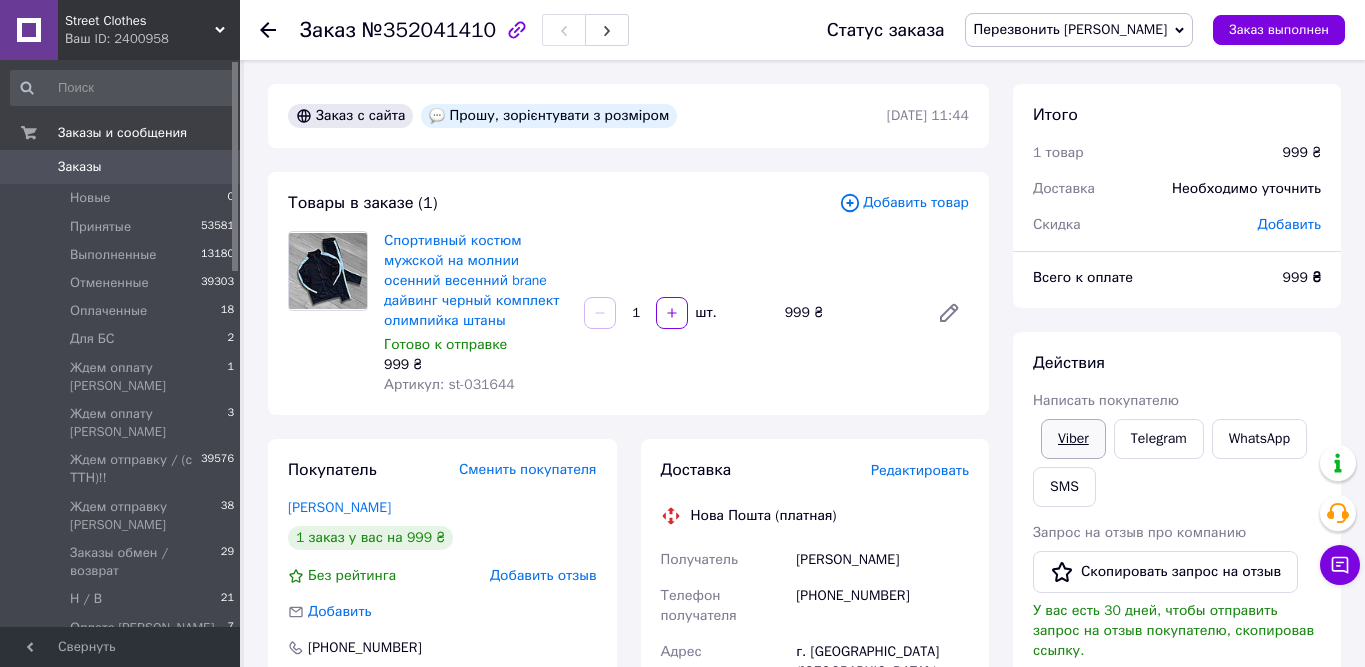 click on "Viber" at bounding box center [1073, 439] 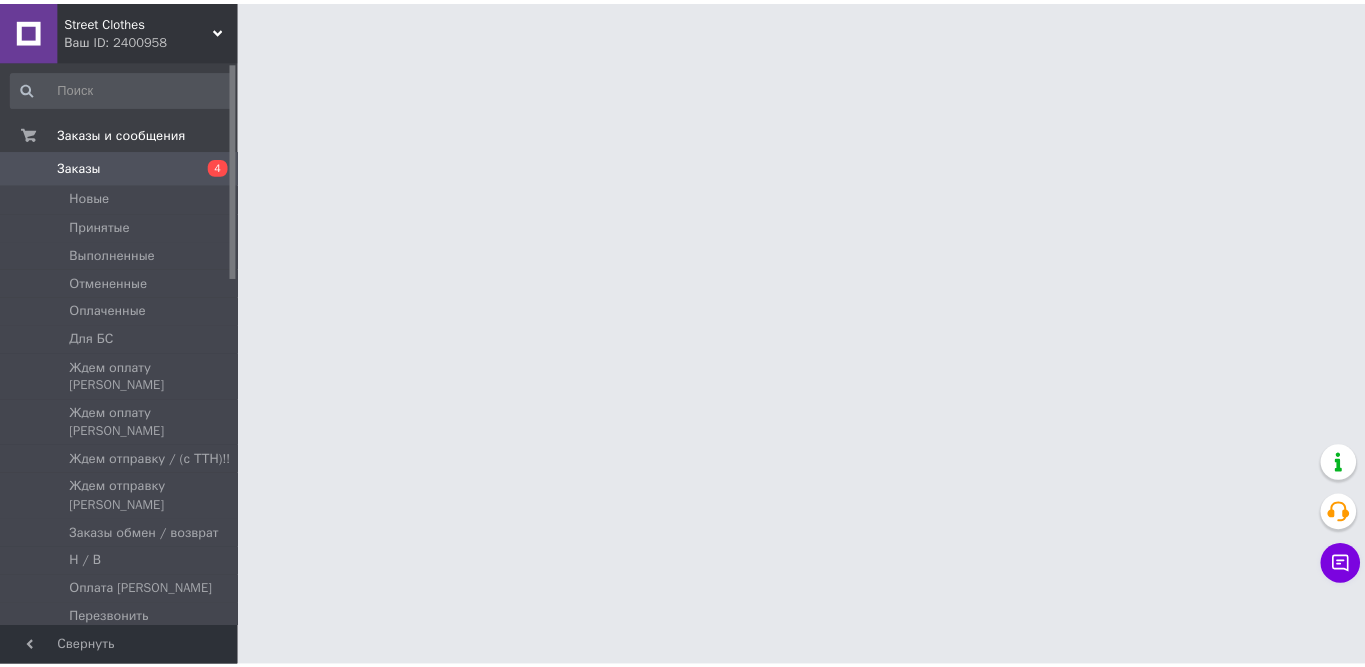 scroll, scrollTop: 0, scrollLeft: 0, axis: both 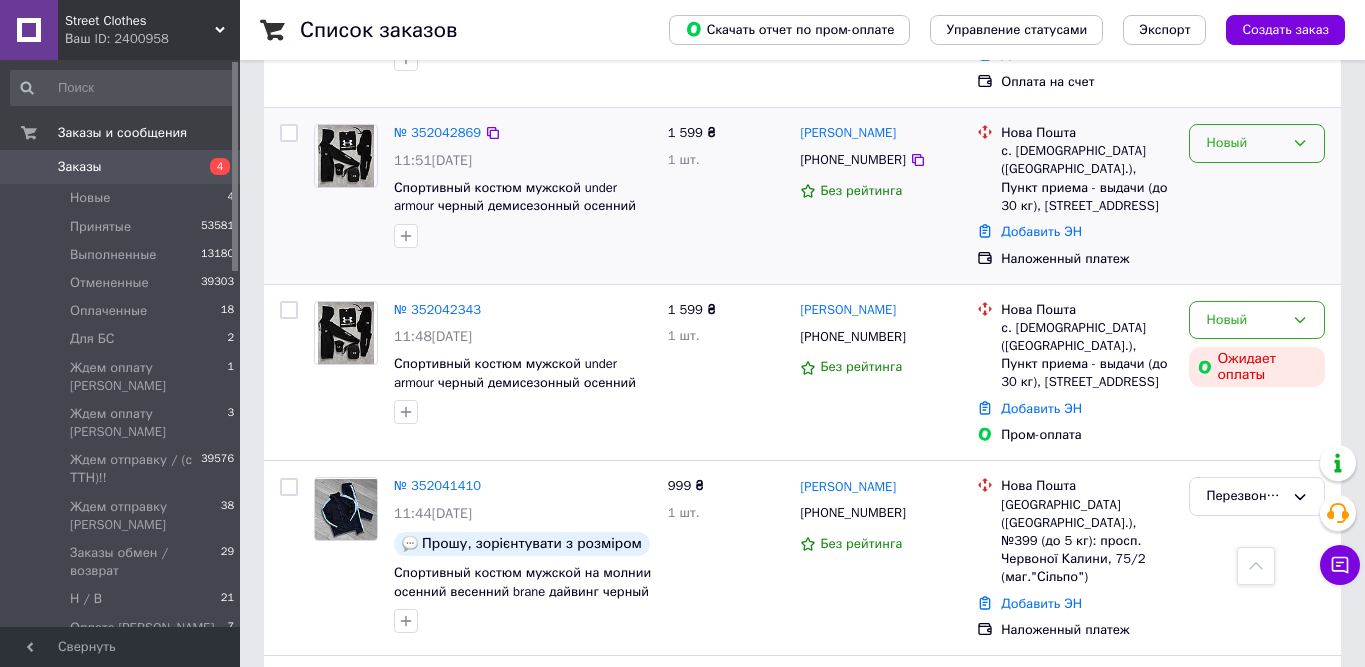 click on "Новый" at bounding box center [1245, 143] 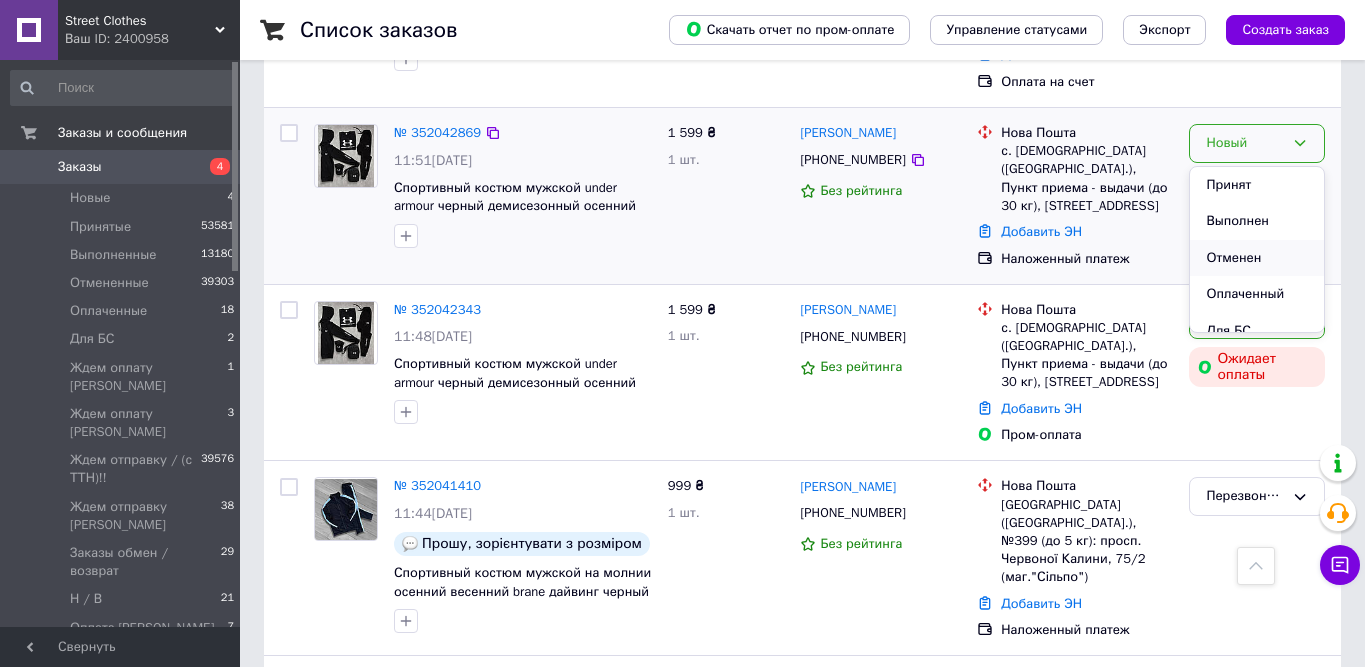 click on "Отменен" at bounding box center [1257, 258] 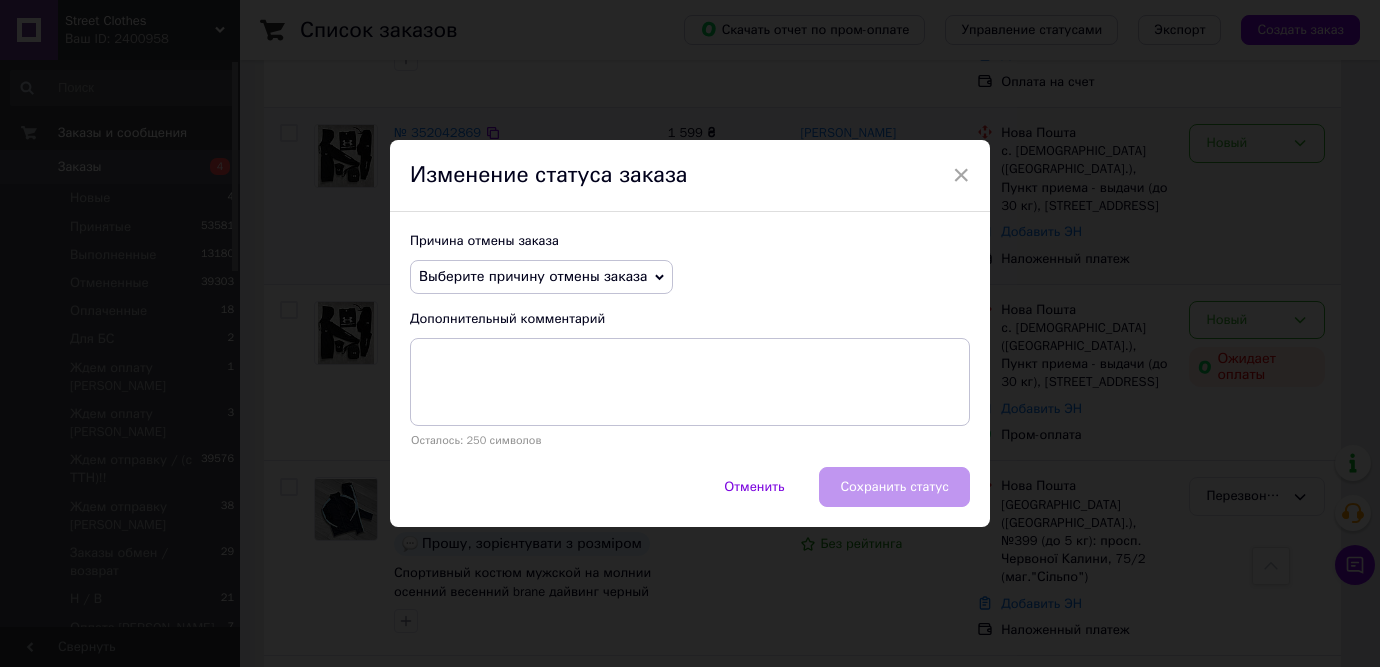 click on "Выберите причину отмены заказа" at bounding box center [533, 276] 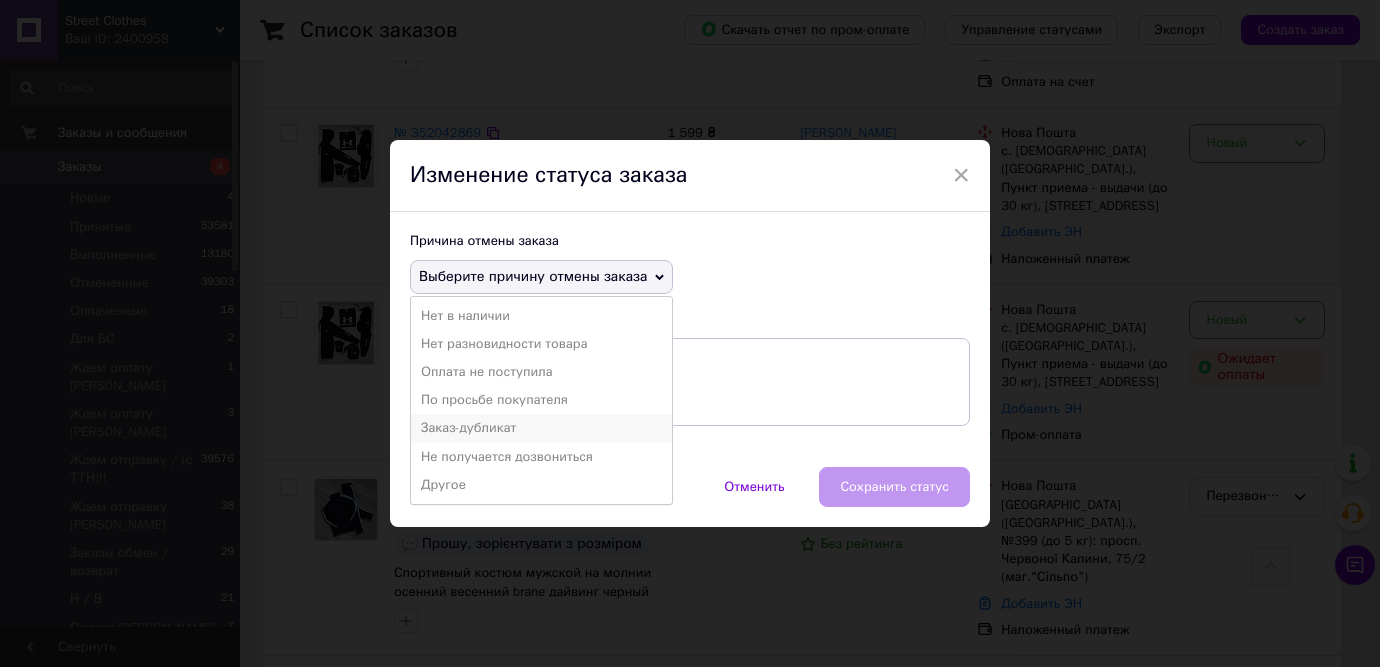 click on "Заказ-дубликат" at bounding box center (541, 428) 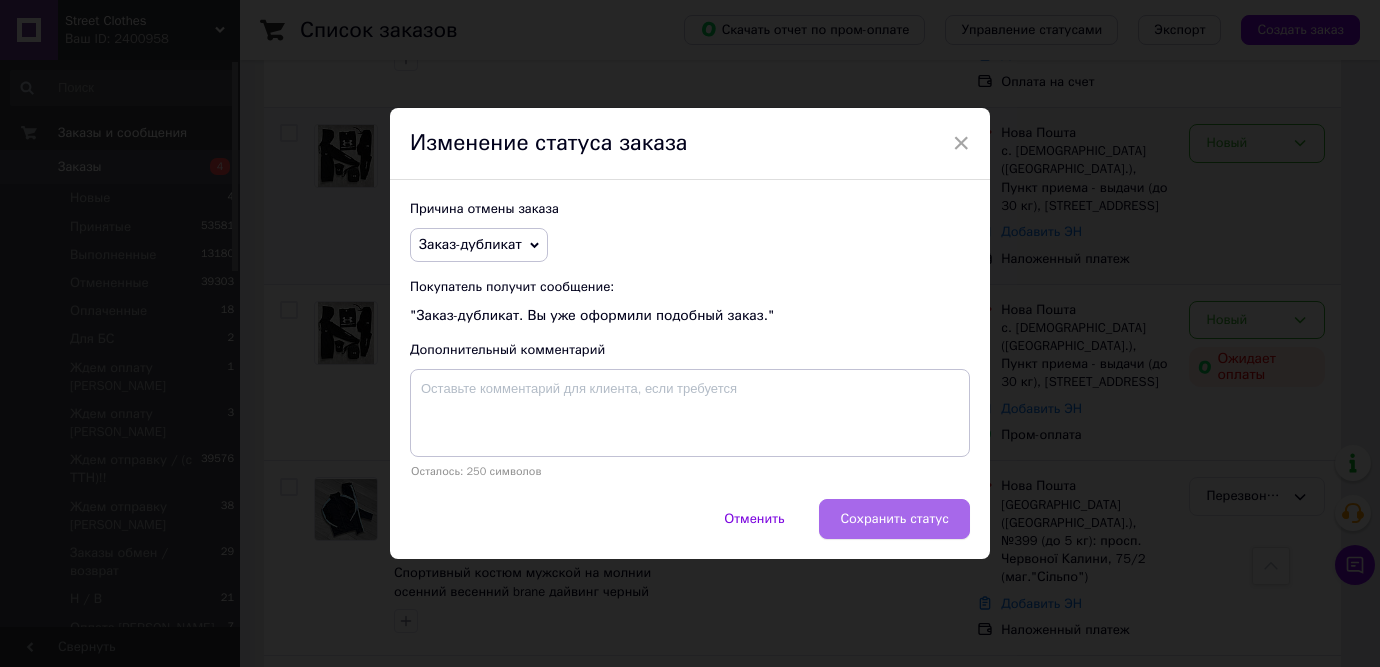 click on "Сохранить статус" at bounding box center [894, 519] 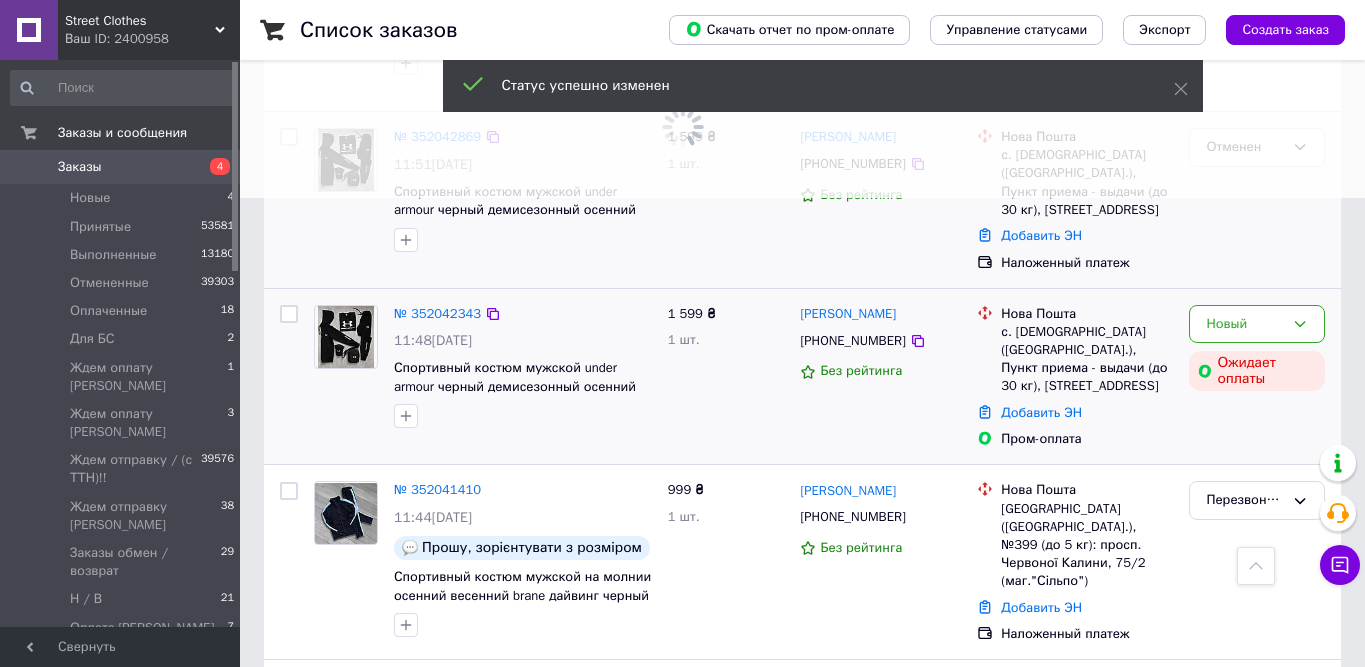 scroll, scrollTop: 469, scrollLeft: 0, axis: vertical 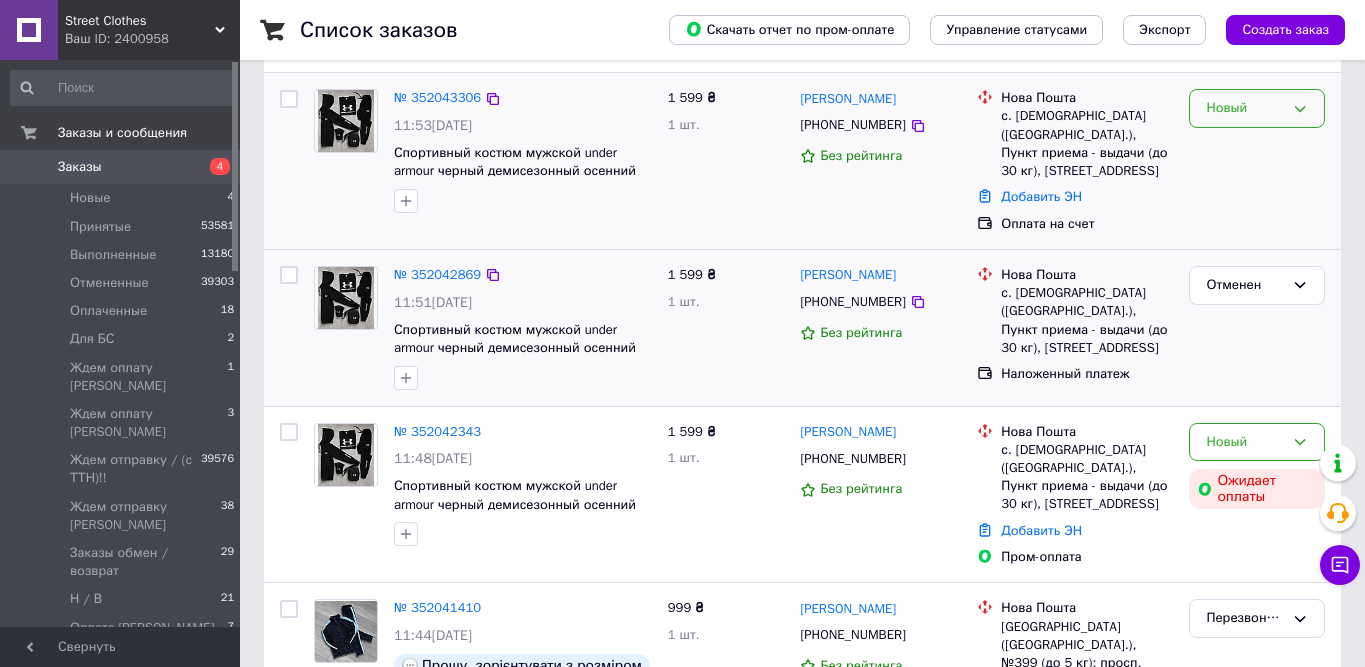 click on "Новый" at bounding box center (1257, 108) 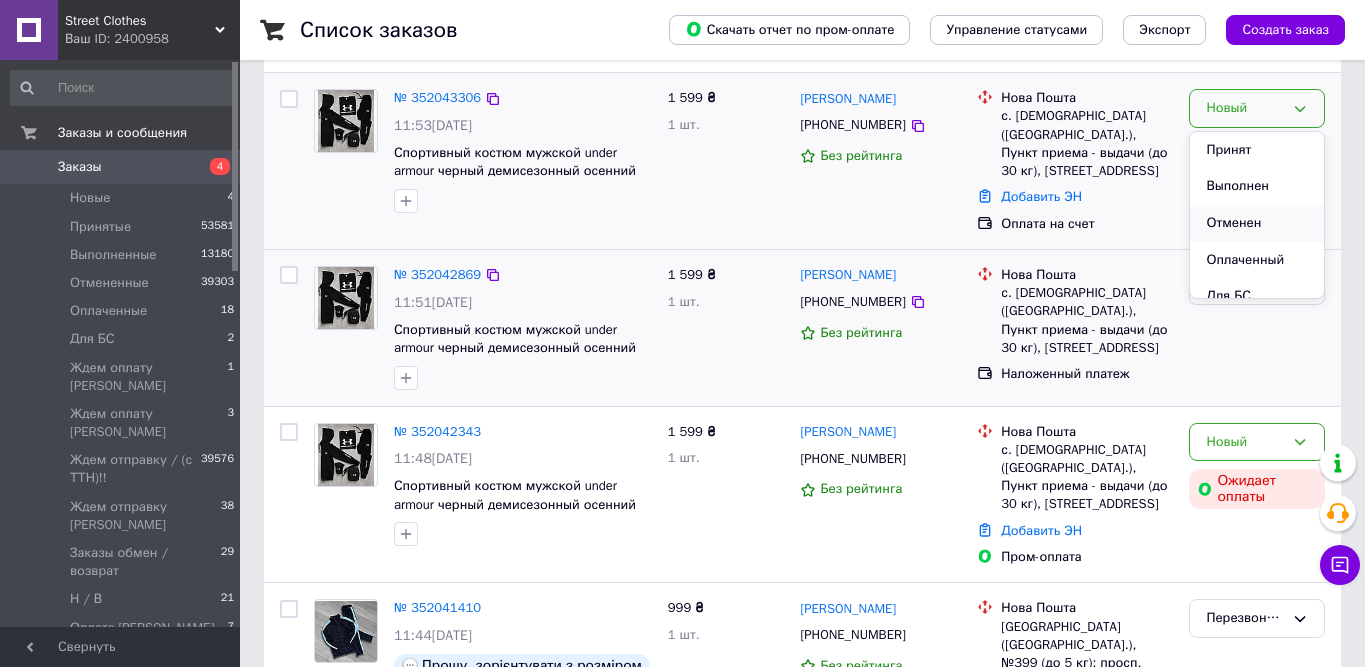 click on "Отменен" at bounding box center (1257, 223) 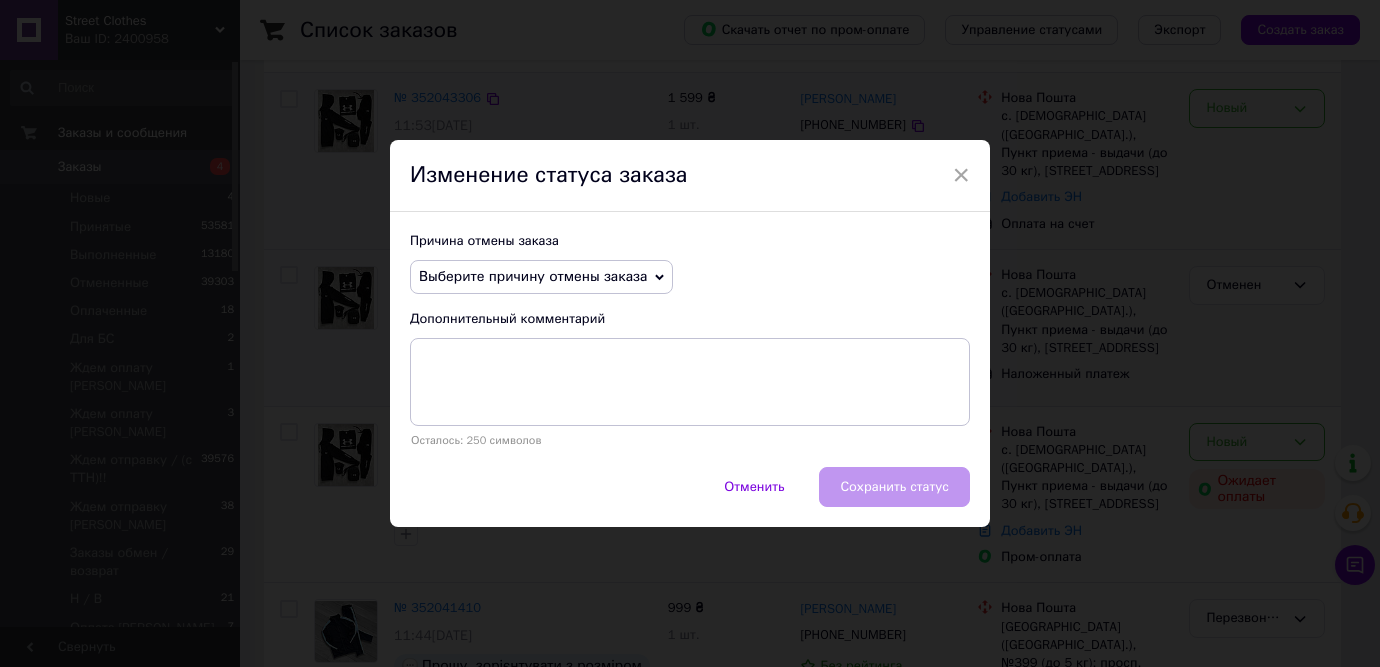 click on "Выберите причину отмены заказа" at bounding box center [533, 276] 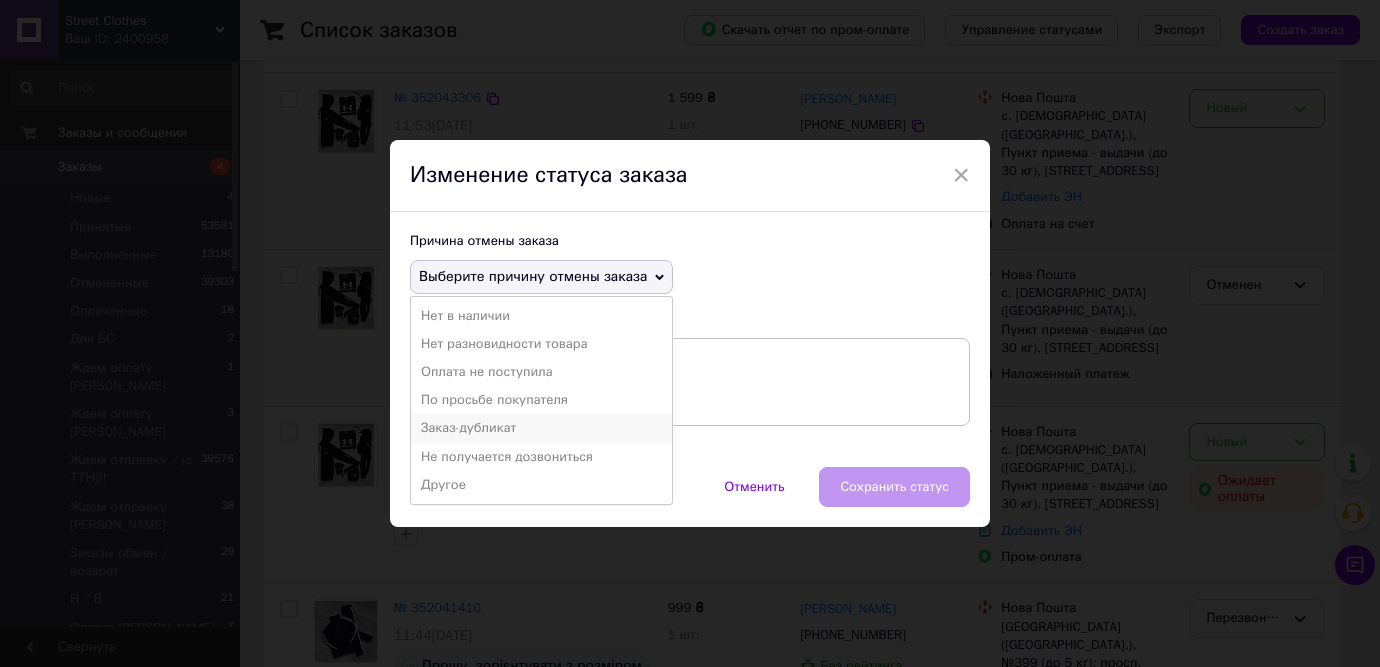 click on "Заказ-дубликат" at bounding box center [541, 428] 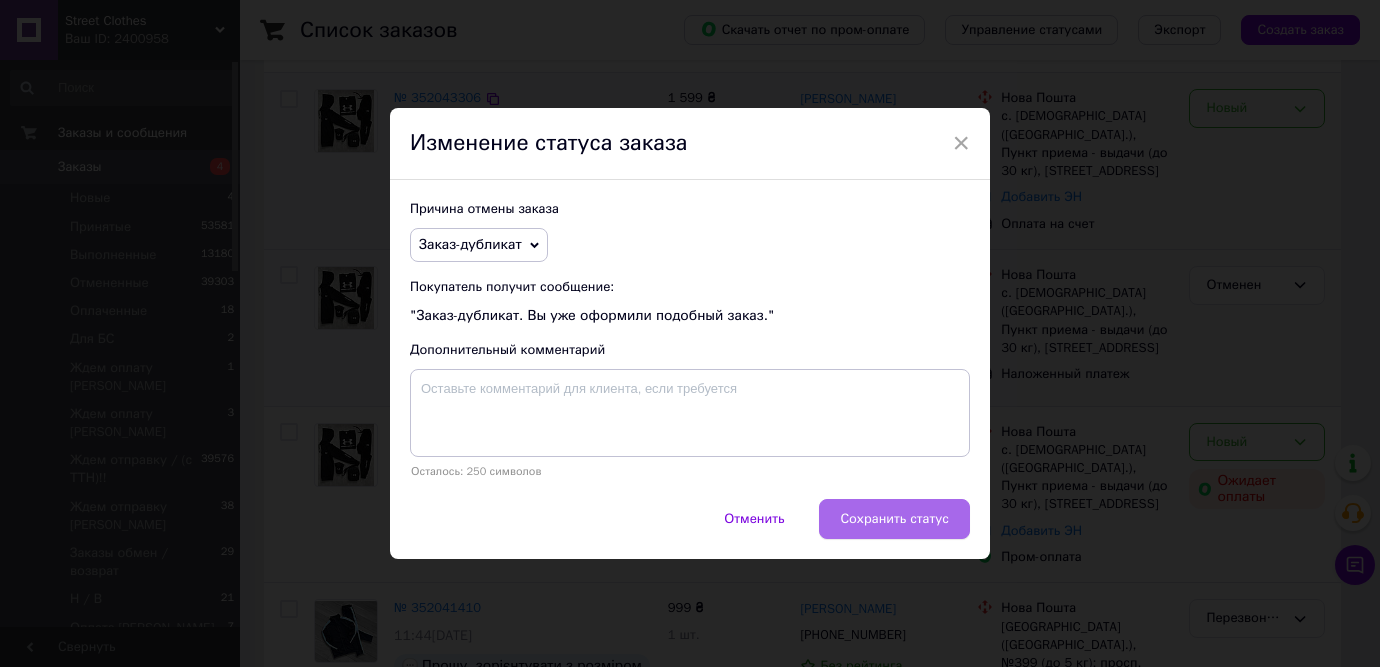 click on "Сохранить статус" at bounding box center (894, 519) 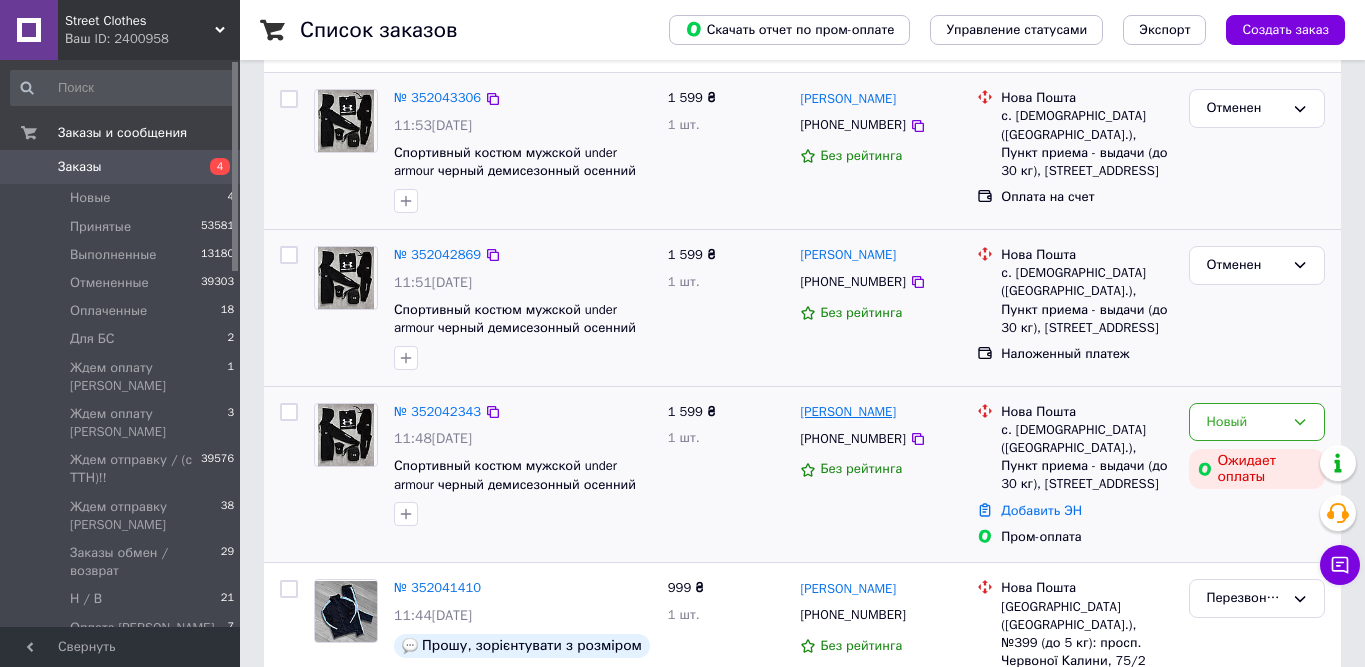 scroll, scrollTop: 335, scrollLeft: 0, axis: vertical 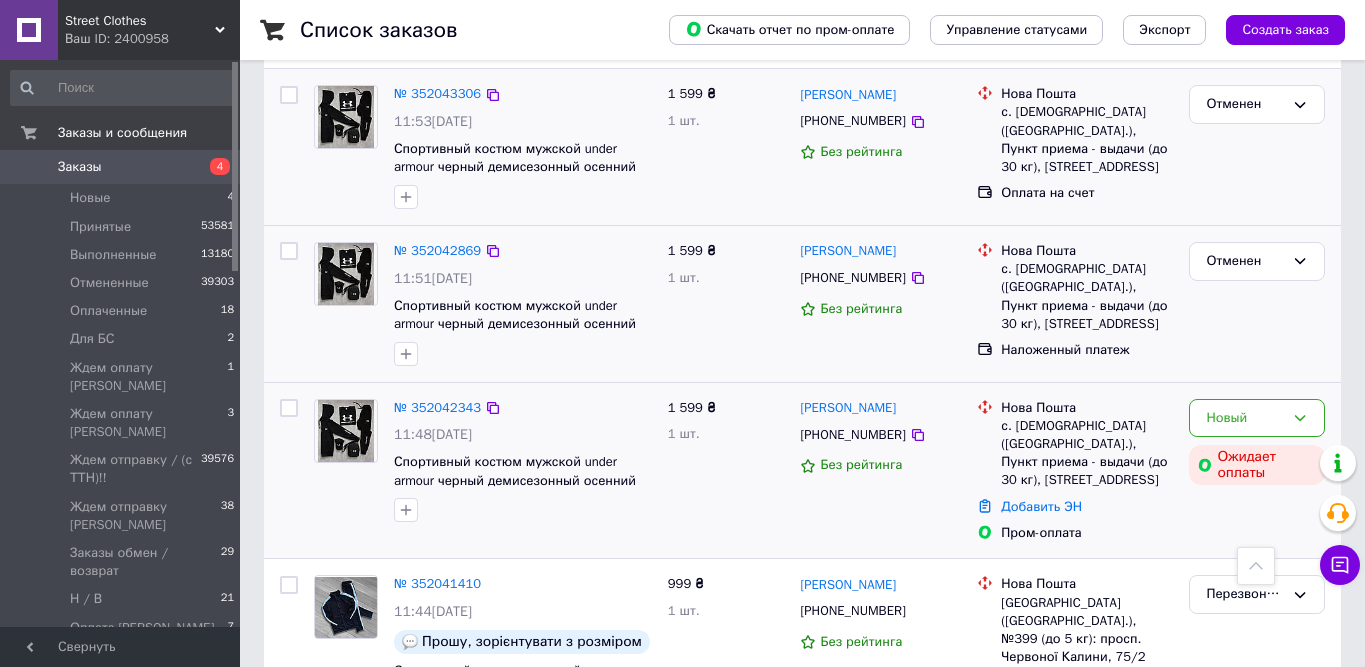 drag, startPoint x: 287, startPoint y: 405, endPoint x: 289, endPoint y: 390, distance: 15.132746 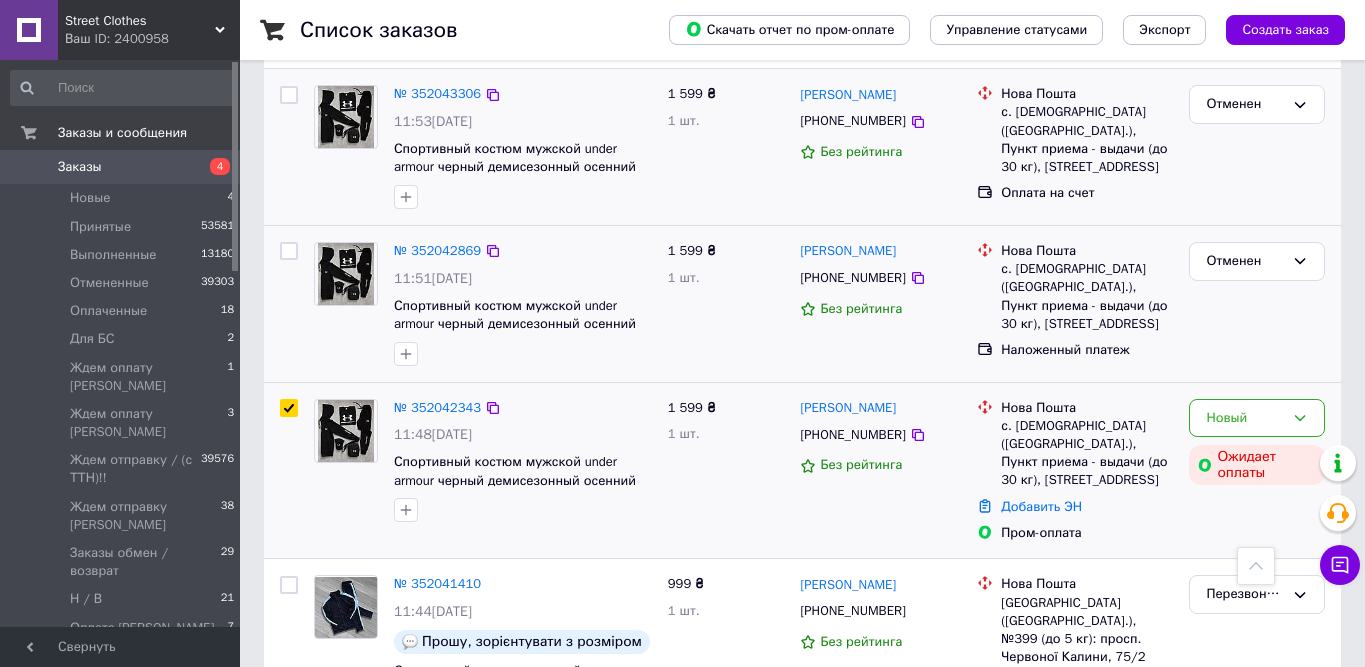 checkbox on "true" 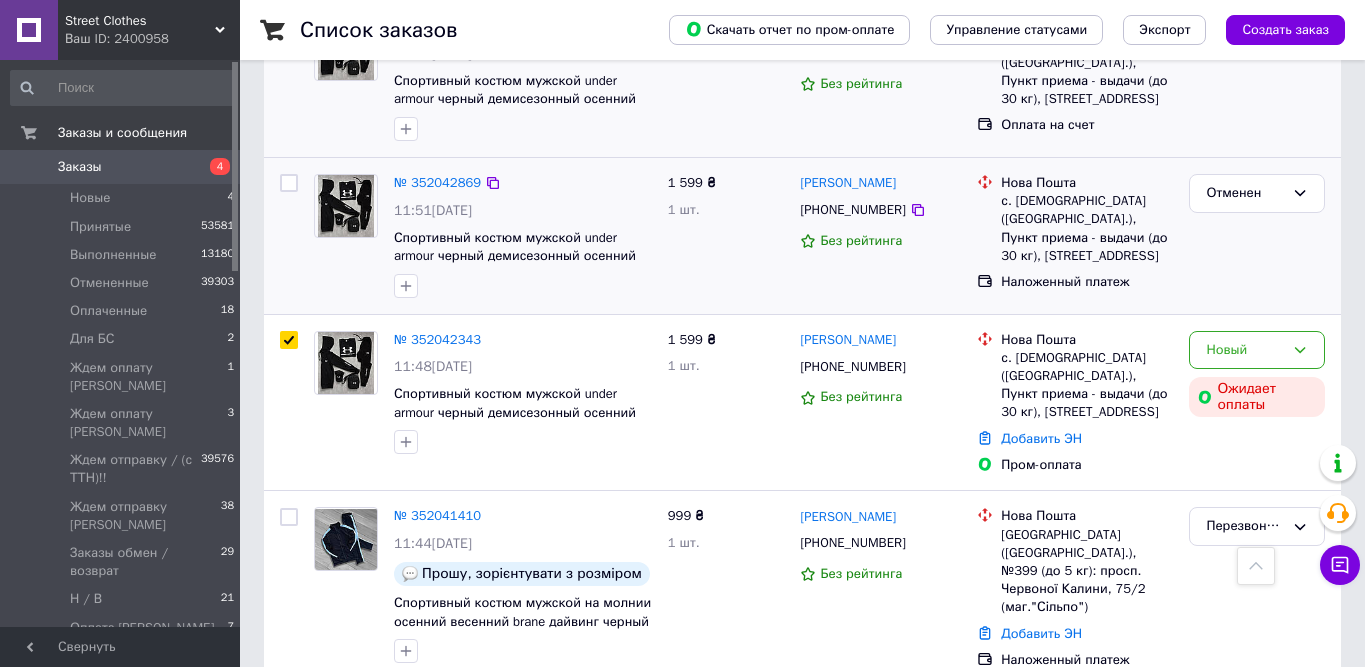 scroll, scrollTop: 405, scrollLeft: 0, axis: vertical 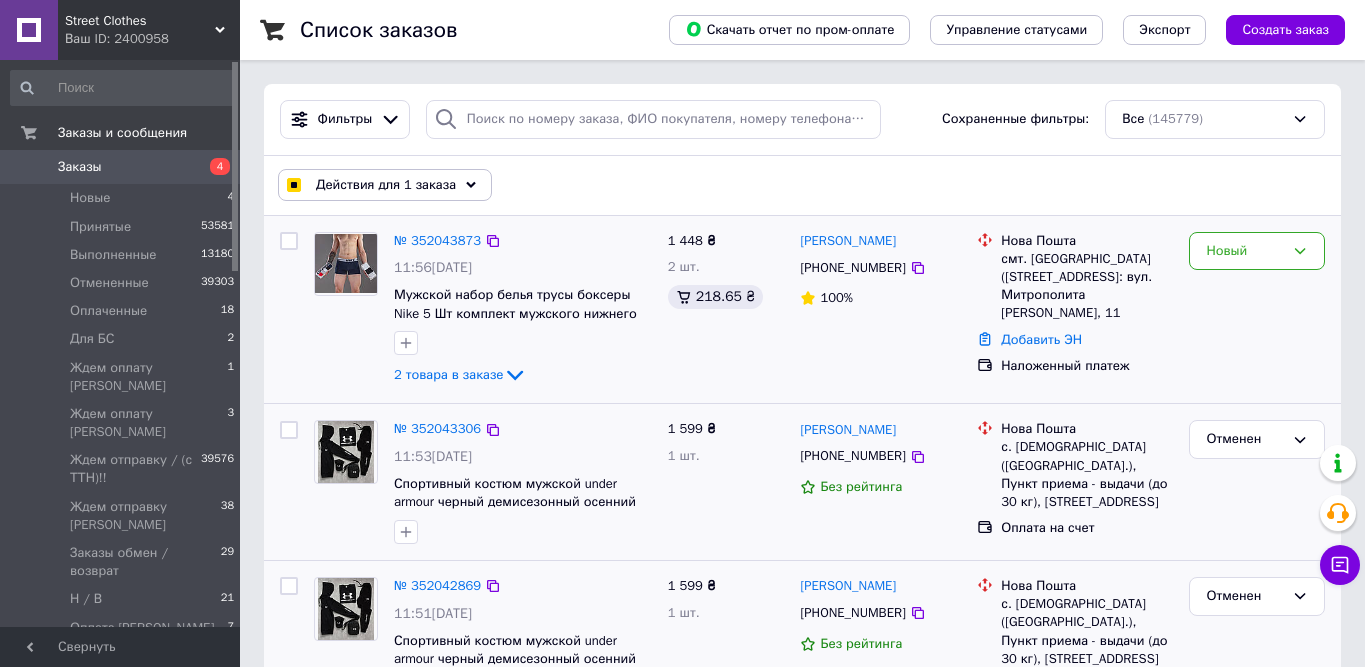 click at bounding box center (289, 310) 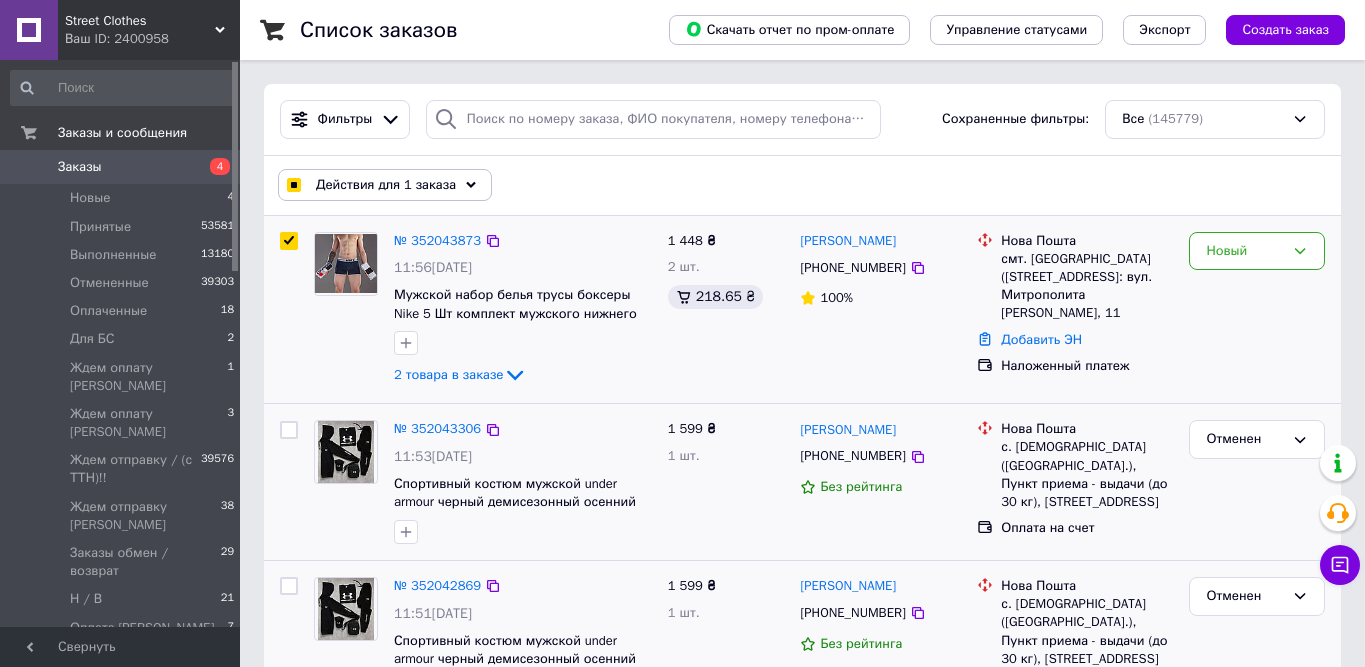 checkbox on "true" 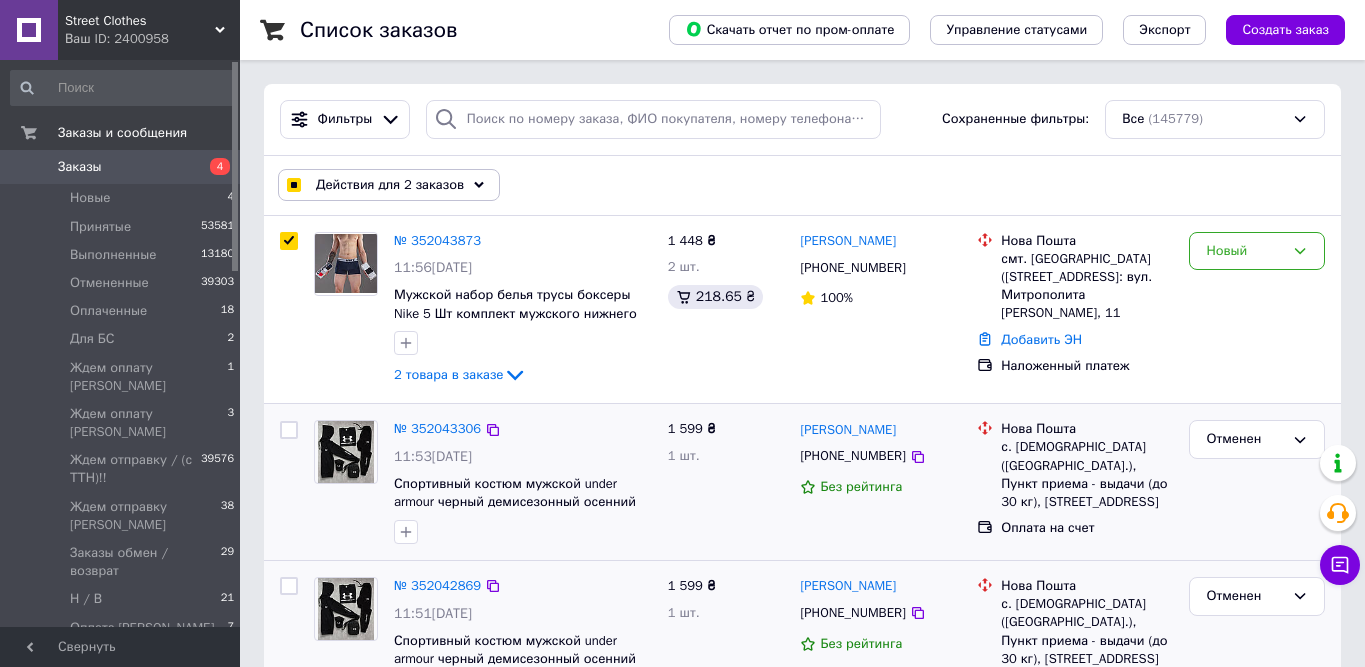 click on "Действия для 2 заказов" at bounding box center (390, 185) 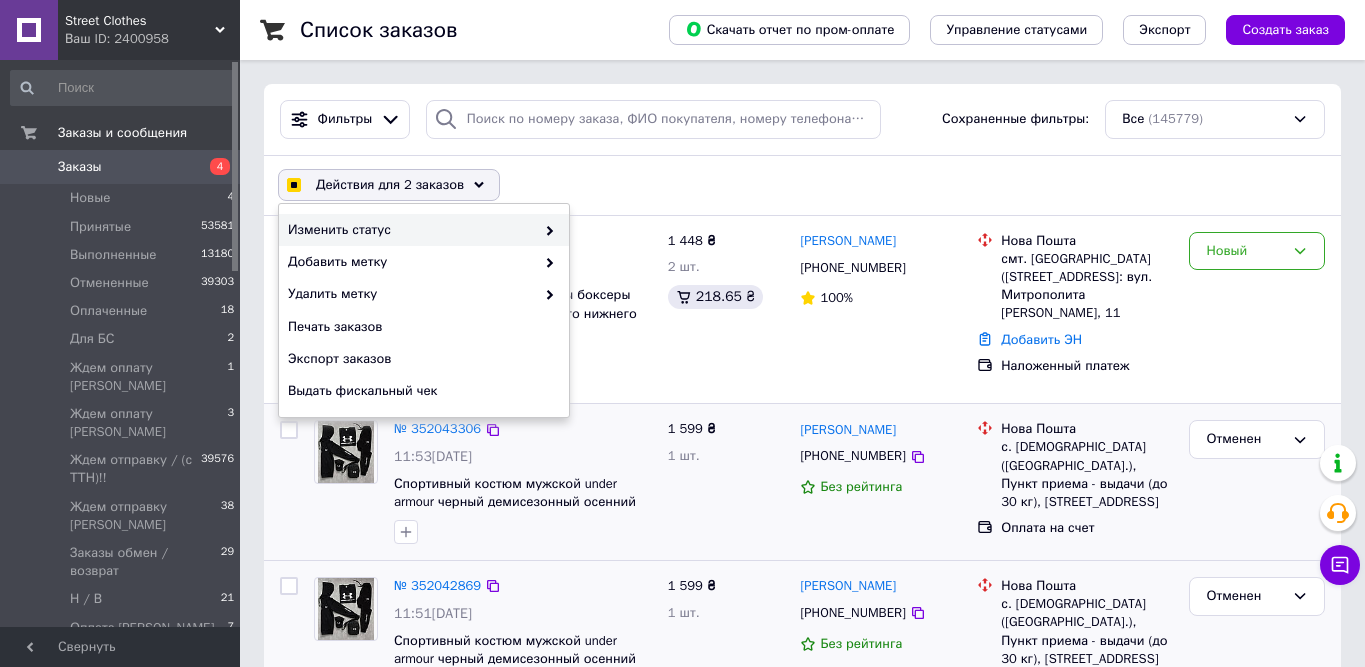 click on "Изменить статус" at bounding box center (411, 230) 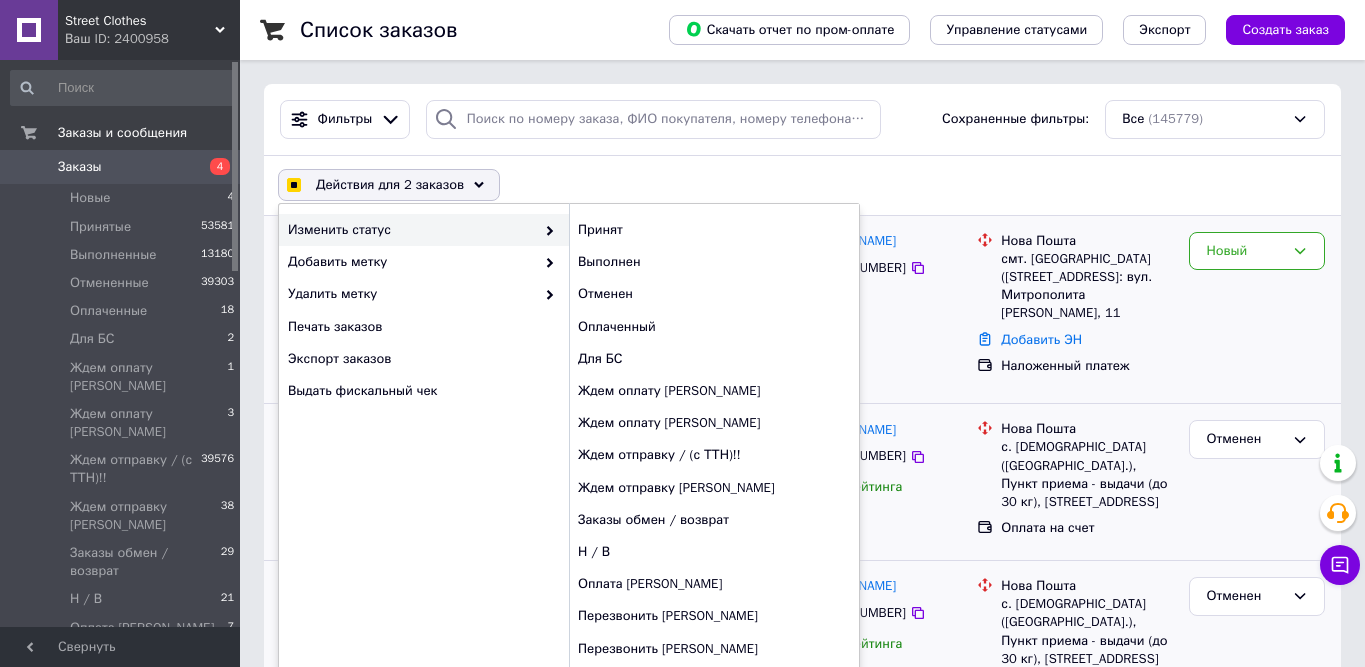 checkbox on "true" 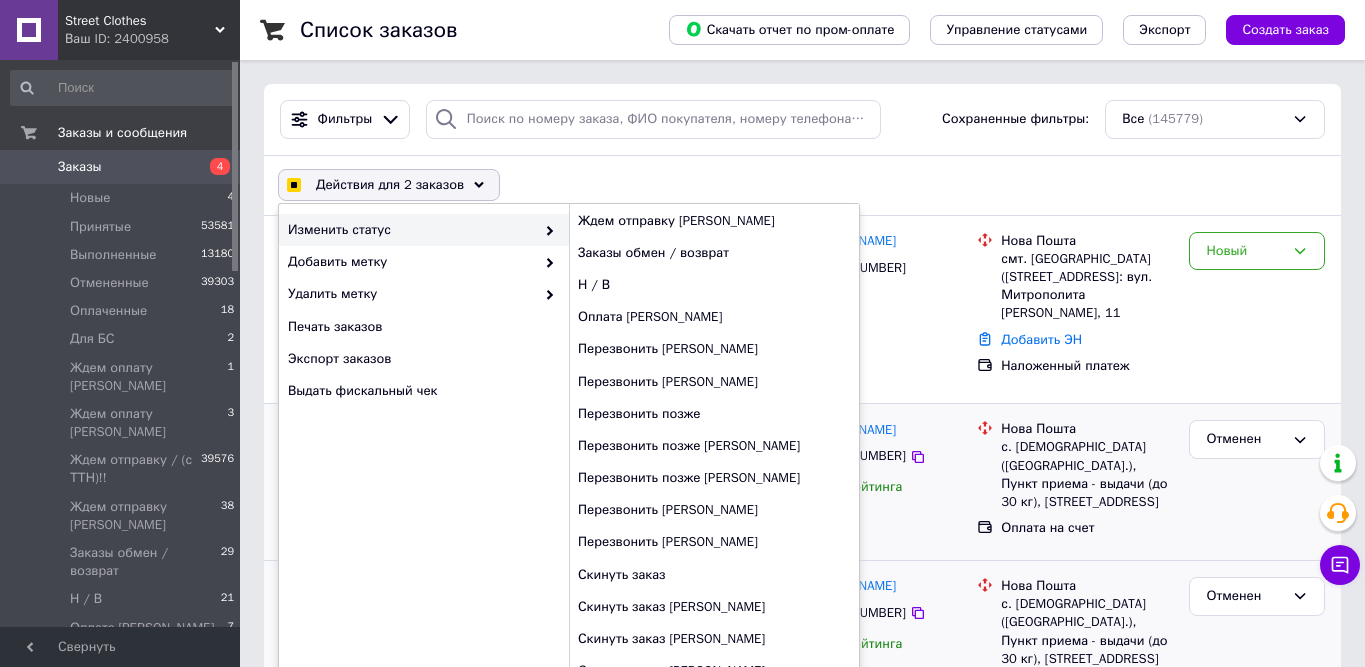 scroll, scrollTop: 272, scrollLeft: 0, axis: vertical 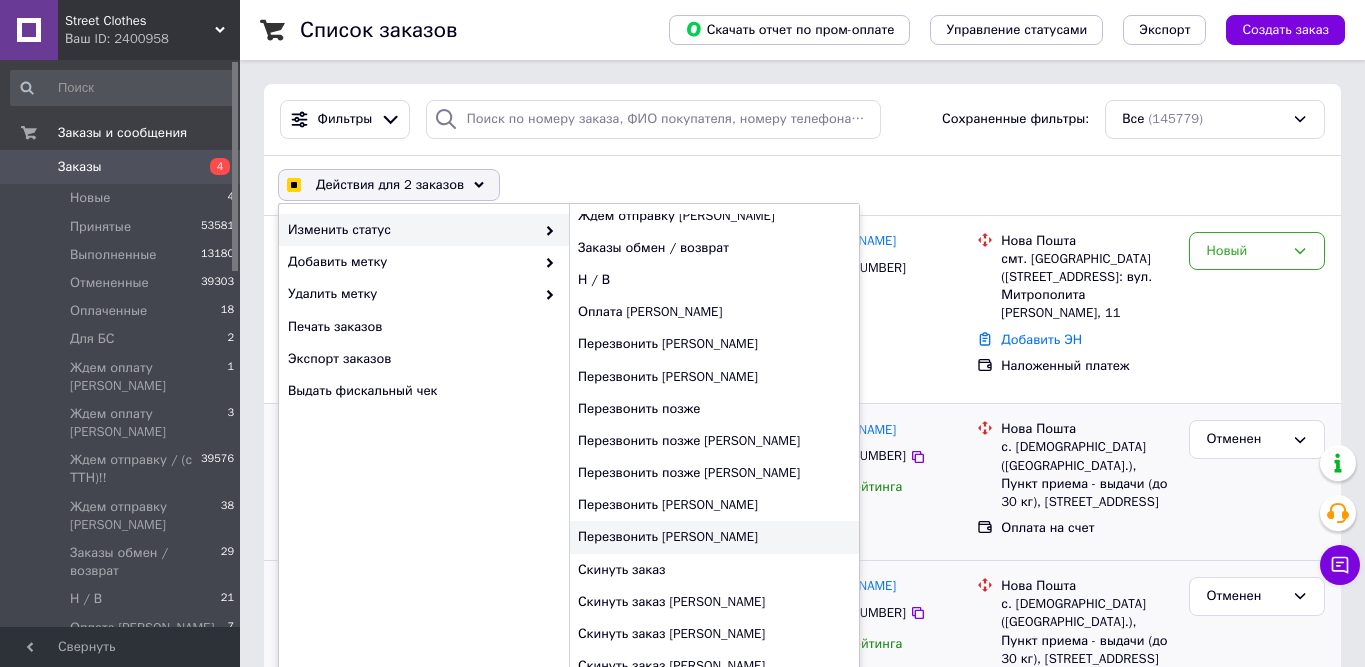 click on "Перезвонить [PERSON_NAME]" at bounding box center [714, 537] 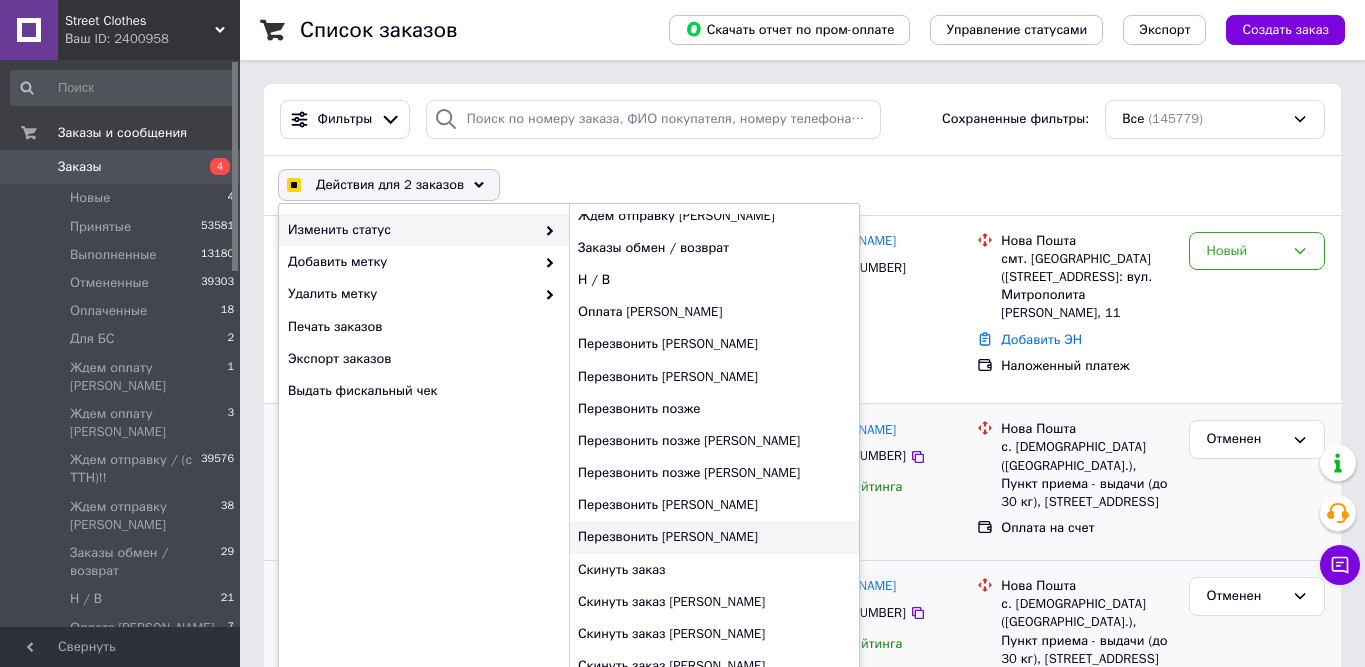 checkbox on "false" 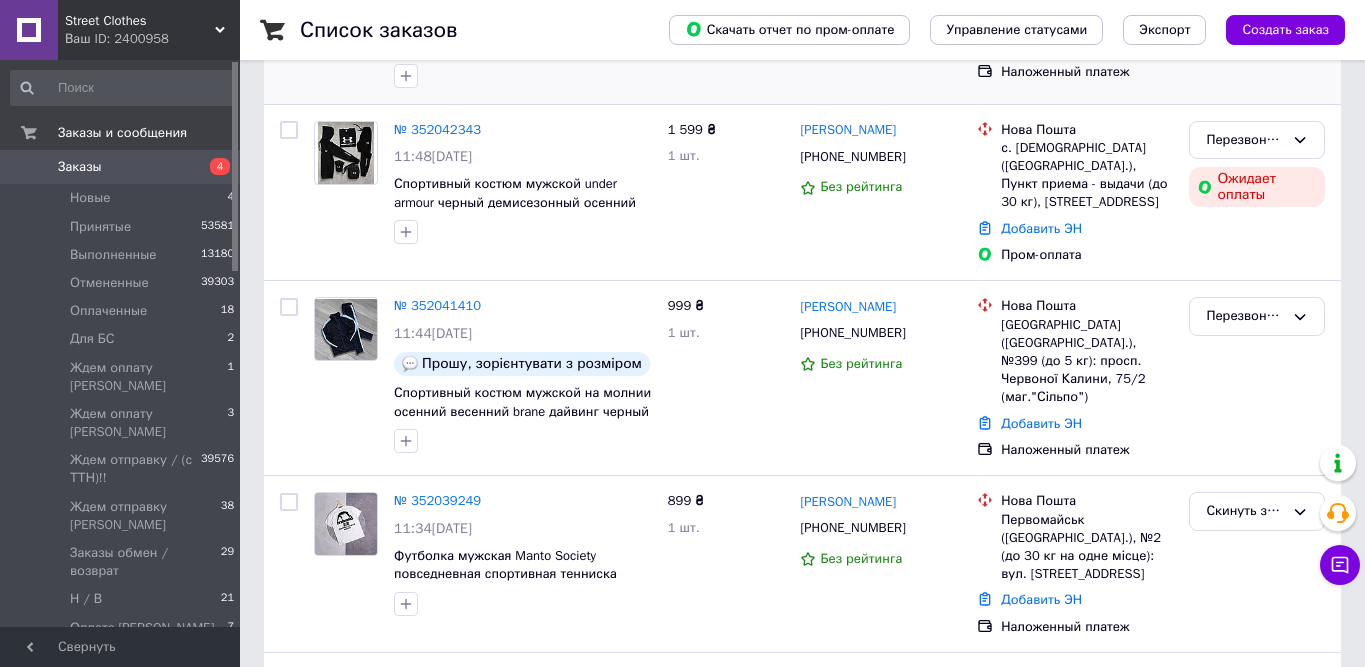 scroll, scrollTop: 627, scrollLeft: 0, axis: vertical 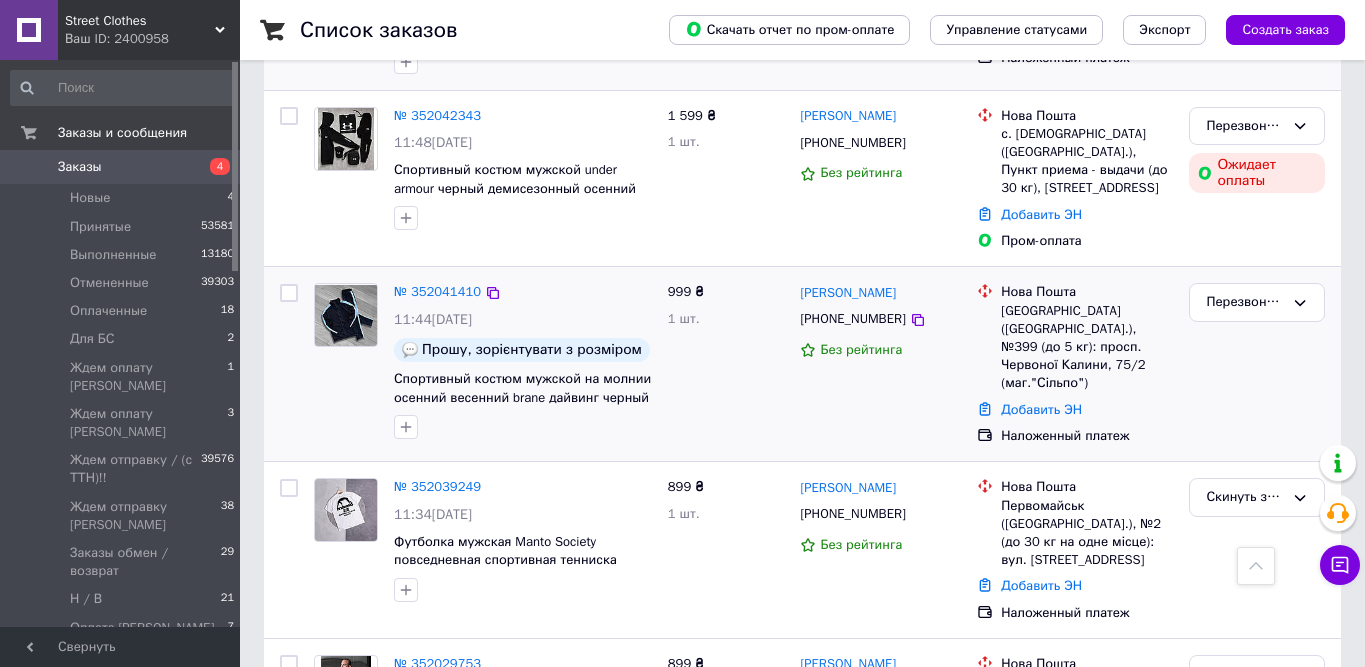 click on "Перезвонить [PERSON_NAME]" at bounding box center [1257, 364] 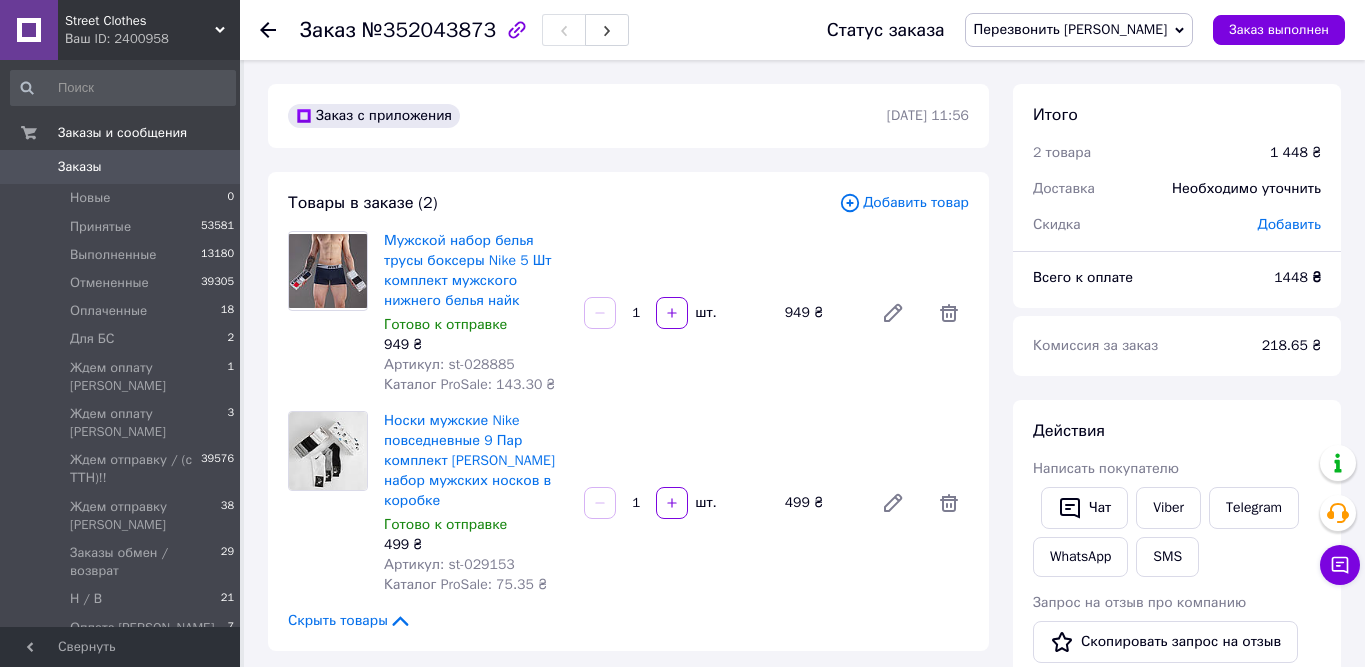 scroll, scrollTop: 0, scrollLeft: 0, axis: both 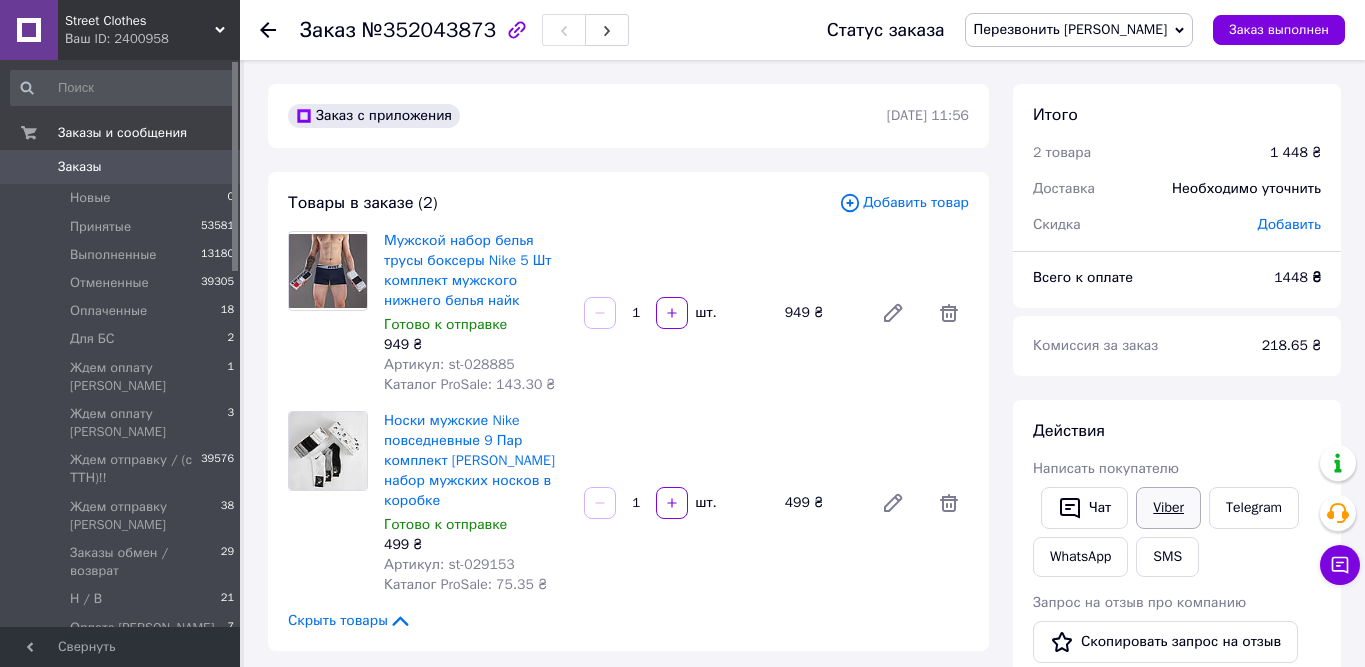 click on "Viber" at bounding box center (1168, 508) 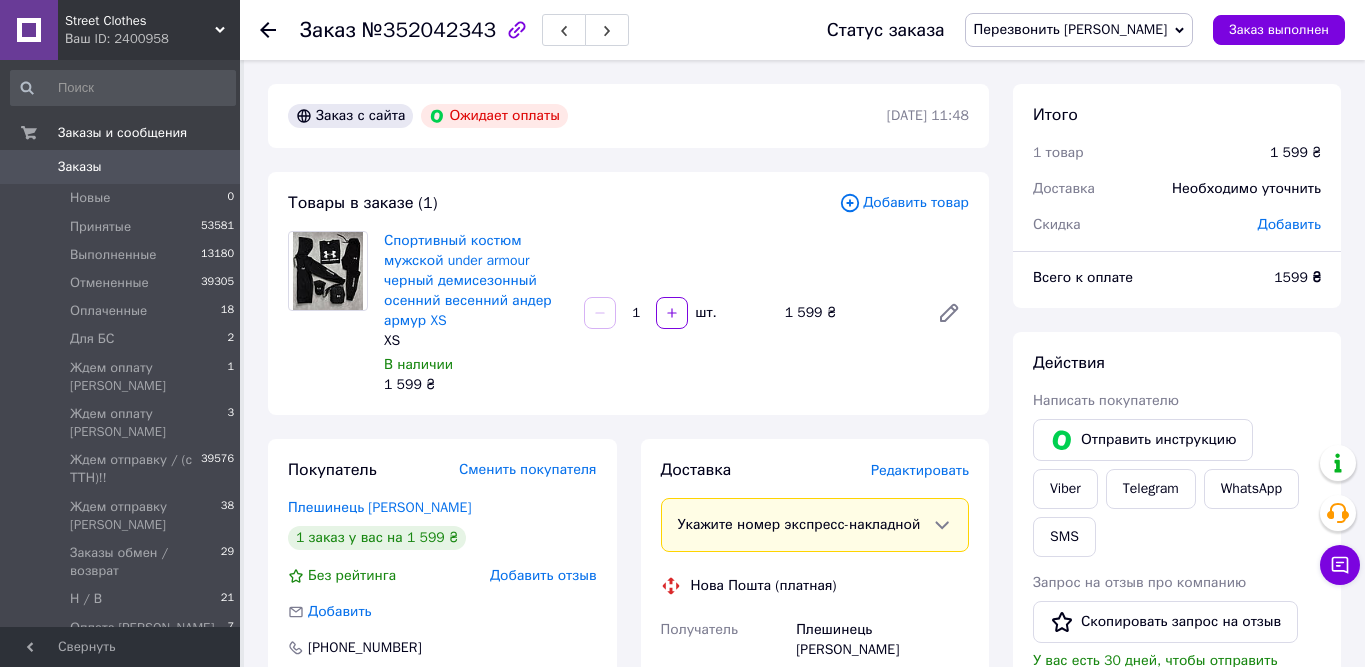 scroll, scrollTop: 0, scrollLeft: 0, axis: both 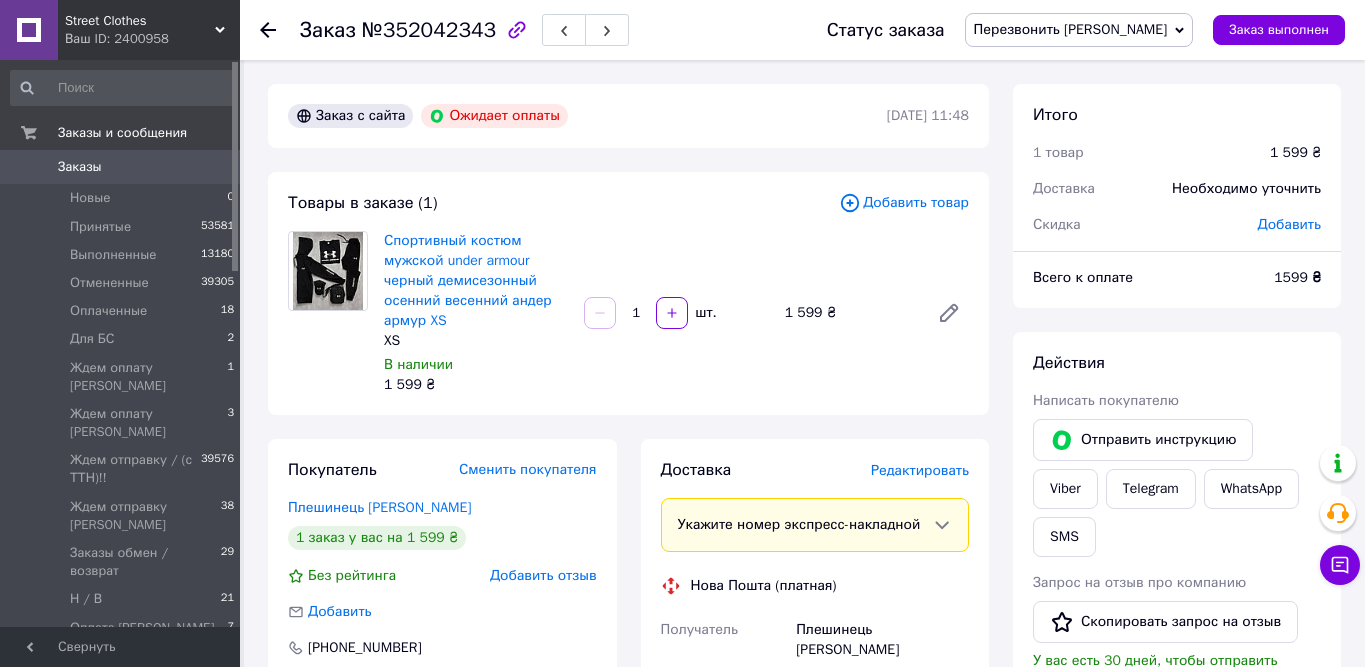 click on "Итого 1 товар 1 599 ₴ Доставка Необходимо уточнить Скидка [PERSON_NAME] Всего к оплате 1599 ₴ Действия Написать покупателю   Отправить инструкцию Viber Telegram WhatsApp SMS Запрос на отзыв про компанию   Скопировать запрос на отзыв У вас есть 30 дней, чтобы отправить запрос на отзыв покупателю, скопировав ссылку.   Выдать чек   Скачать PDF   Печать PDF Метки Личные заметки, которые видите только вы. По ним можно фильтровать заказы Примечания Осталось 300 символов Очистить Сохранить" at bounding box center [1177, 726] 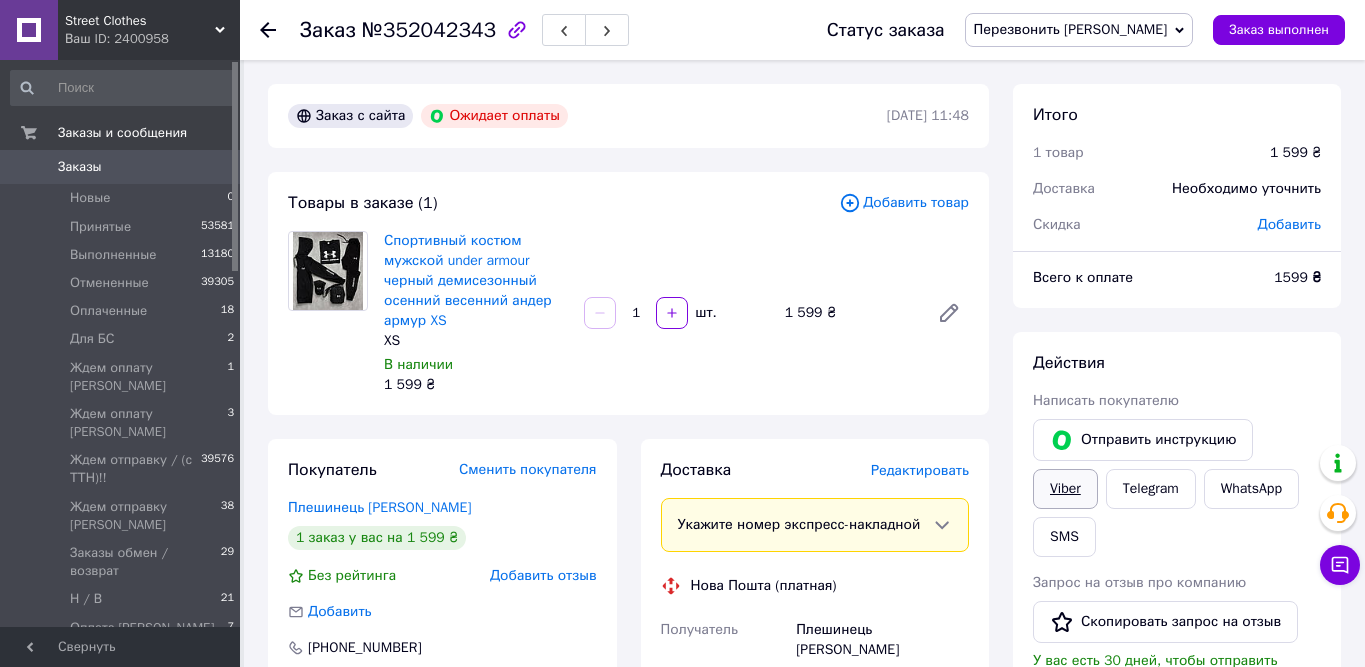 click on "Viber" at bounding box center [1065, 489] 